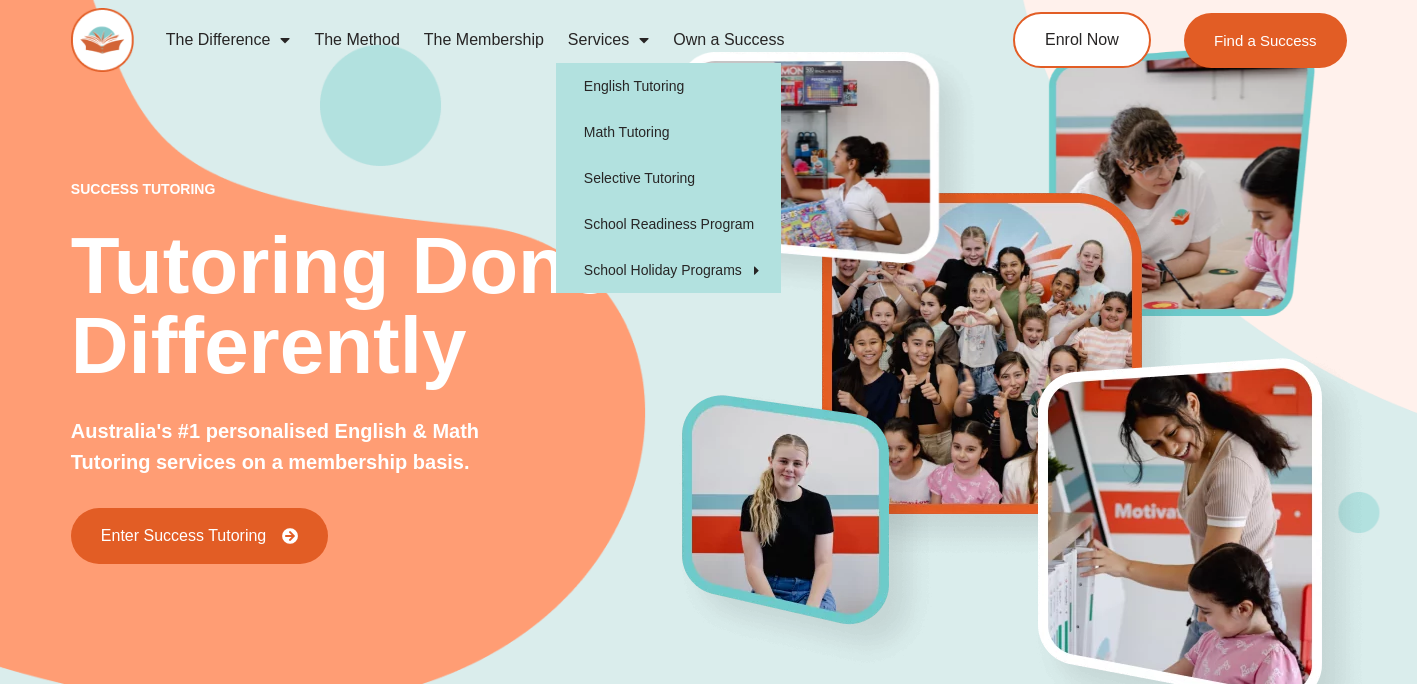 scroll, scrollTop: 0, scrollLeft: 0, axis: both 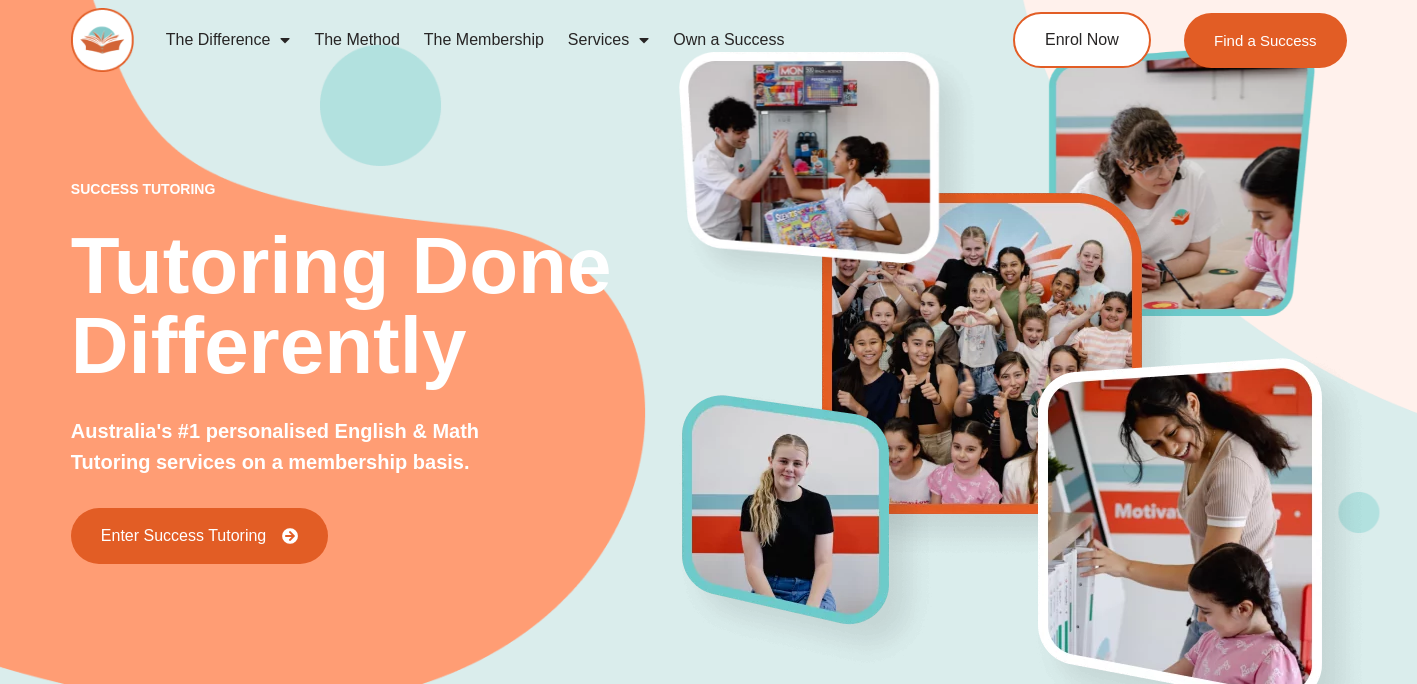 click 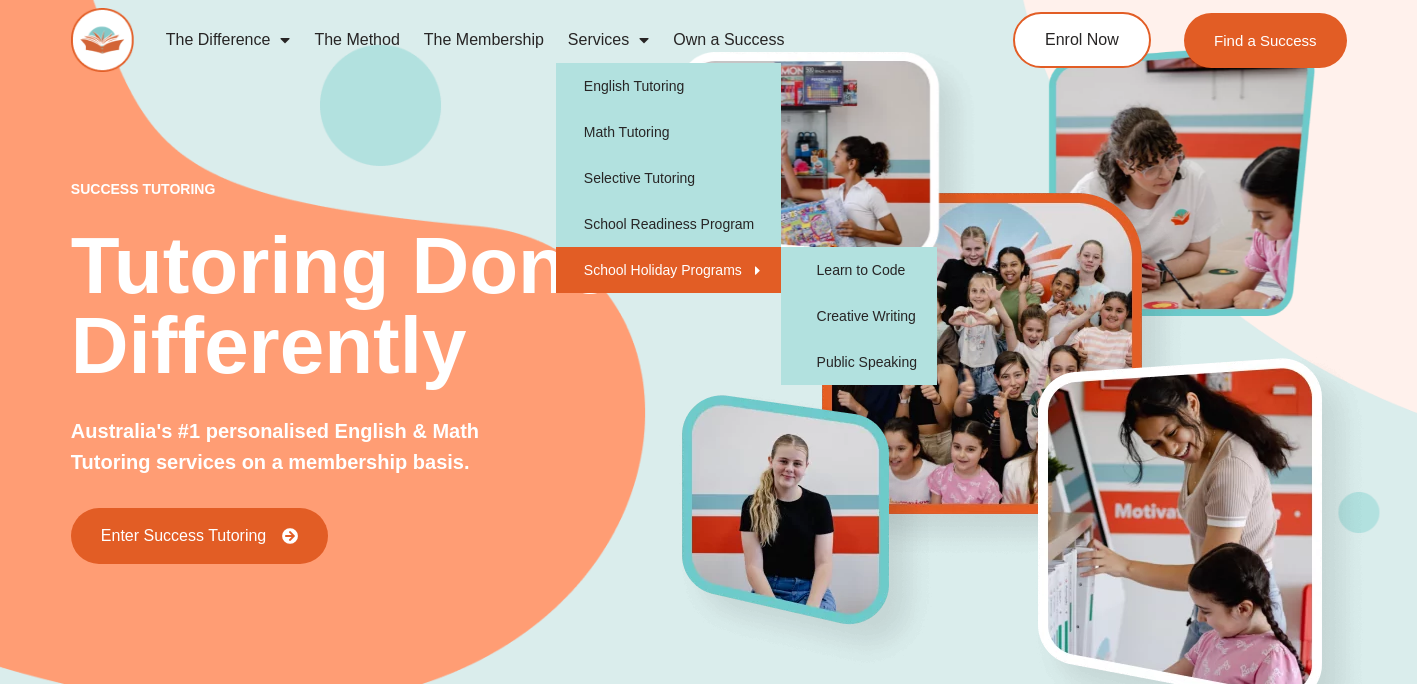 click 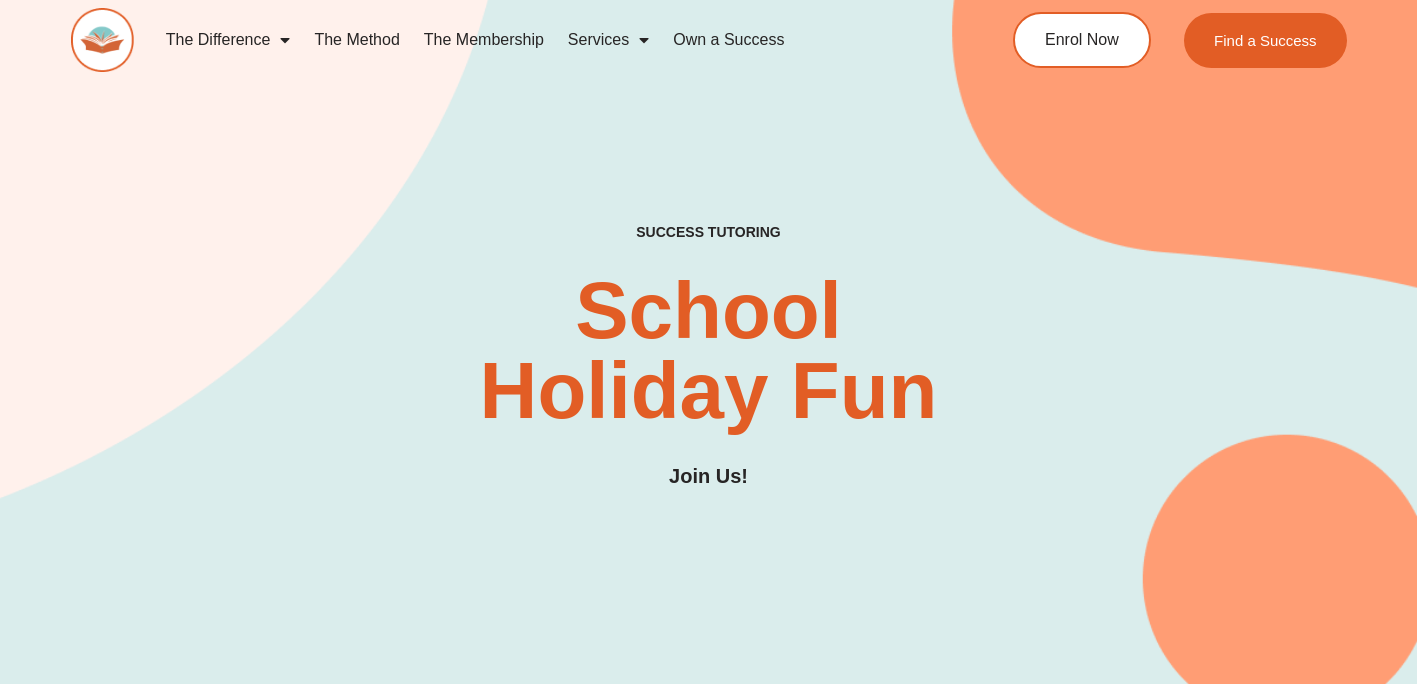 scroll, scrollTop: 0, scrollLeft: 0, axis: both 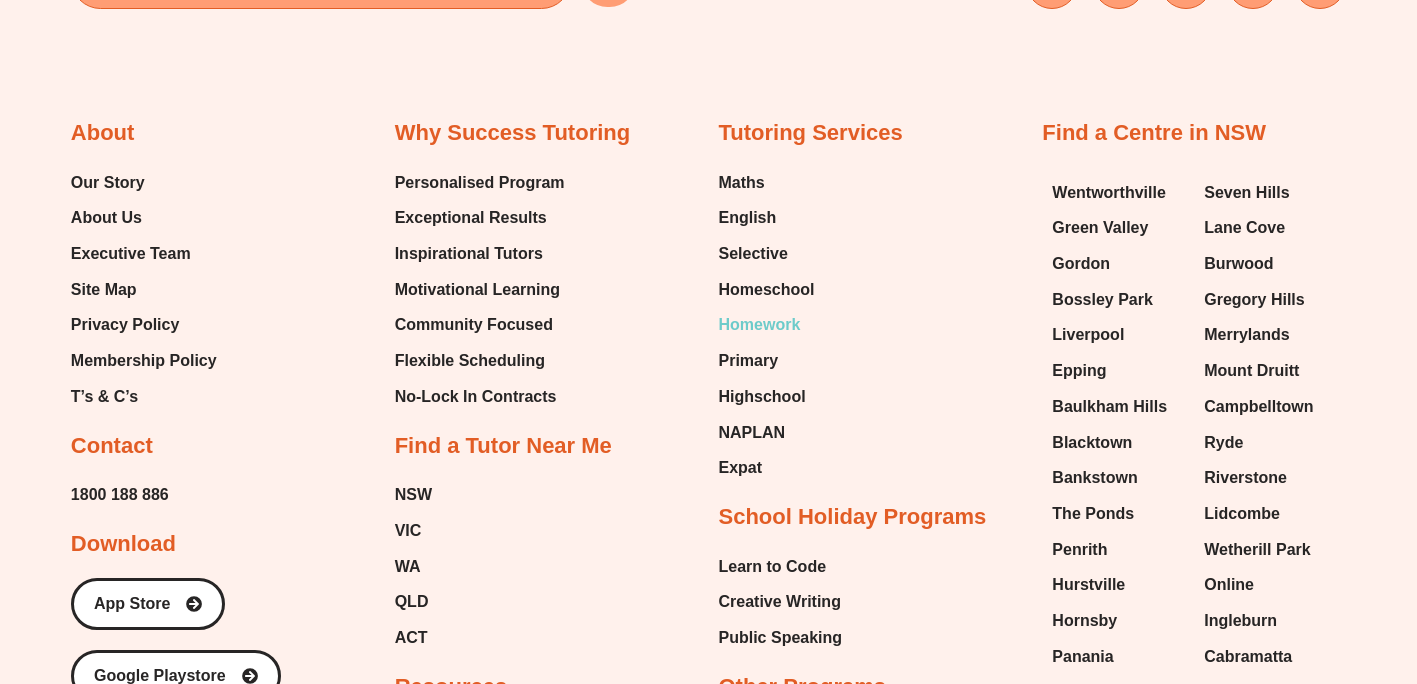 click on "Homework" at bounding box center (760, 325) 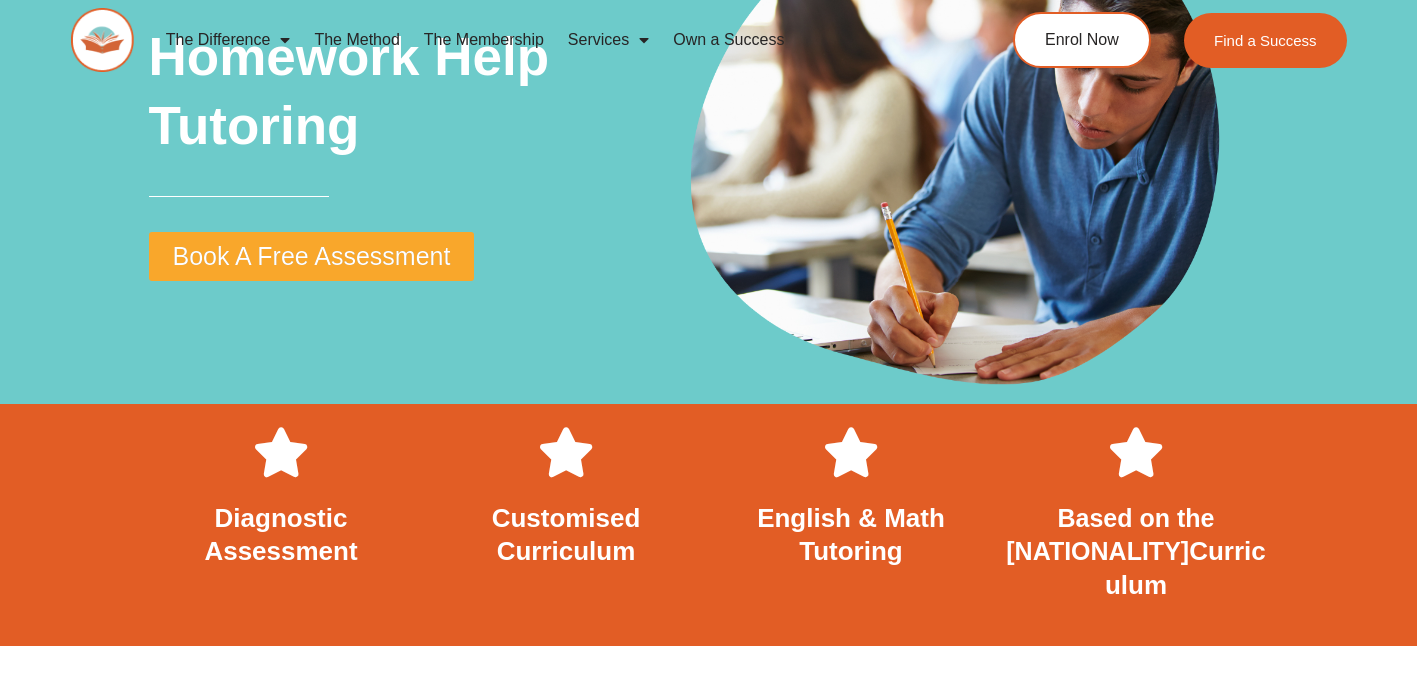 scroll, scrollTop: 0, scrollLeft: 0, axis: both 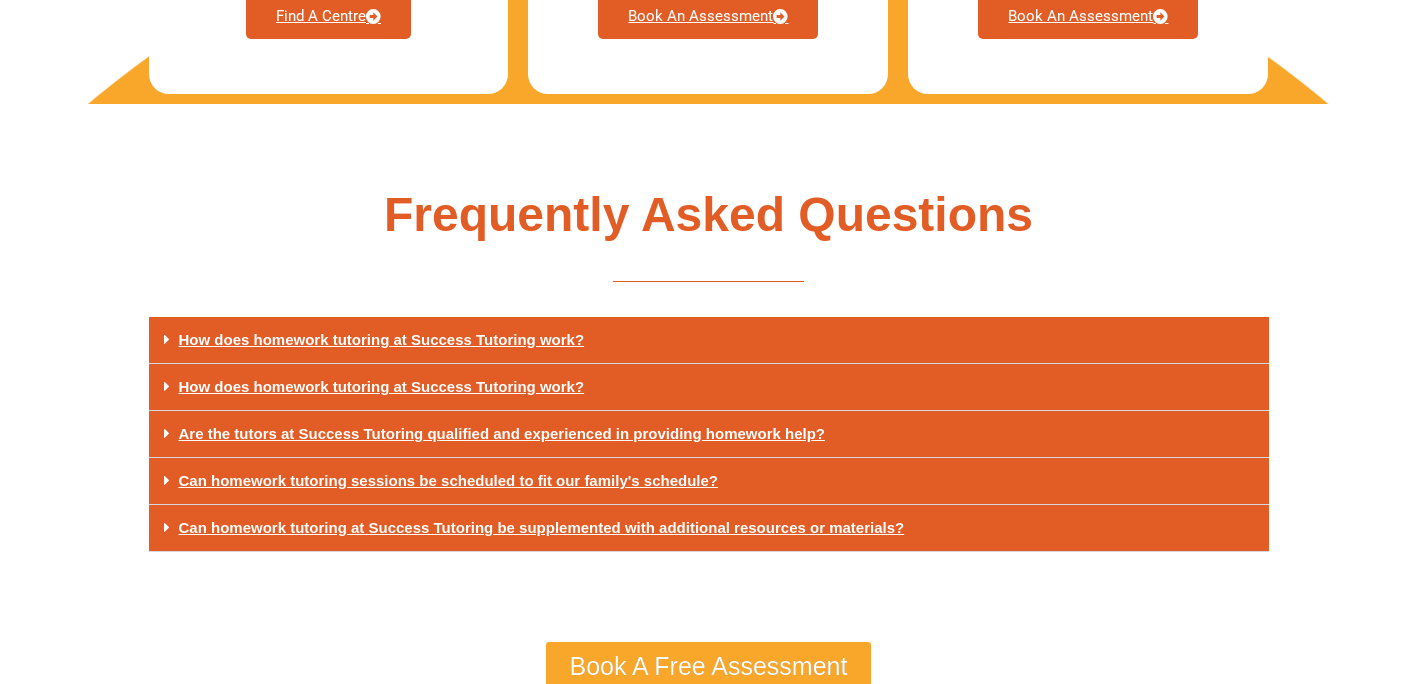click on "How does homework tutoring at Success Tutoring work?" at bounding box center (382, 386) 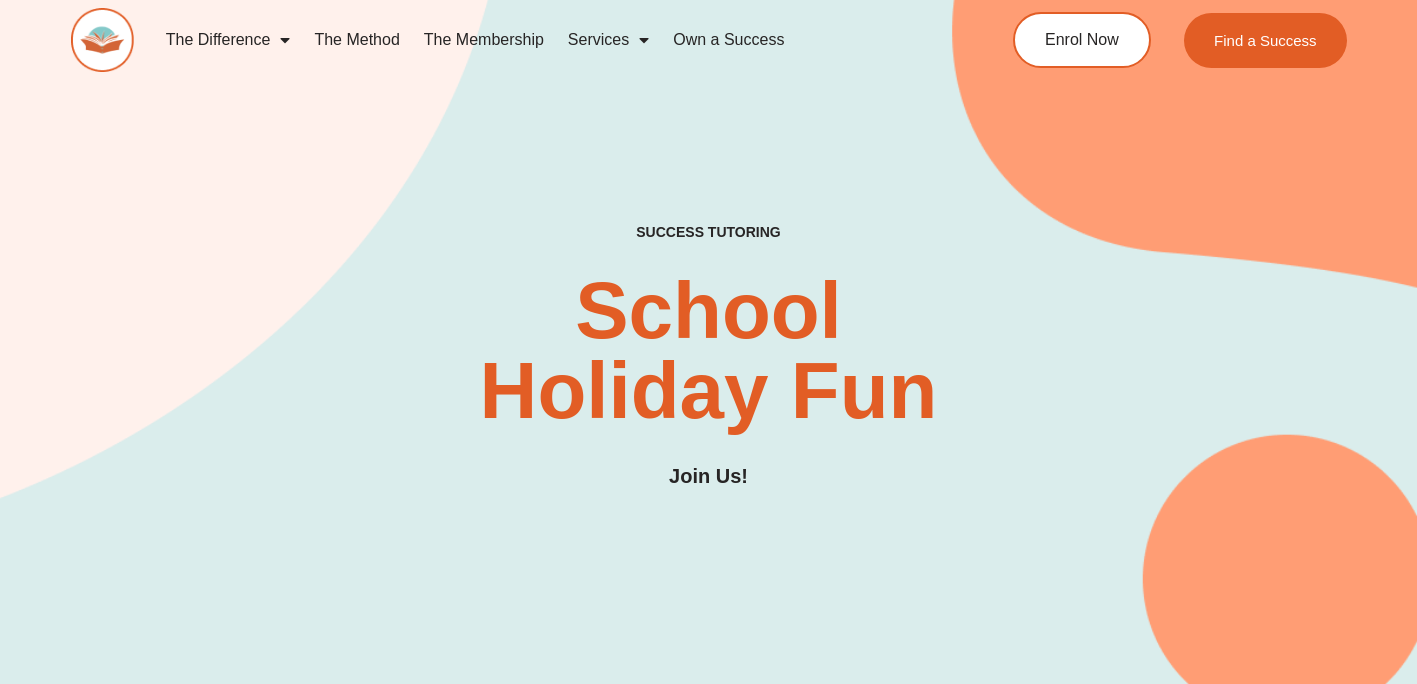 scroll, scrollTop: 5028, scrollLeft: 0, axis: vertical 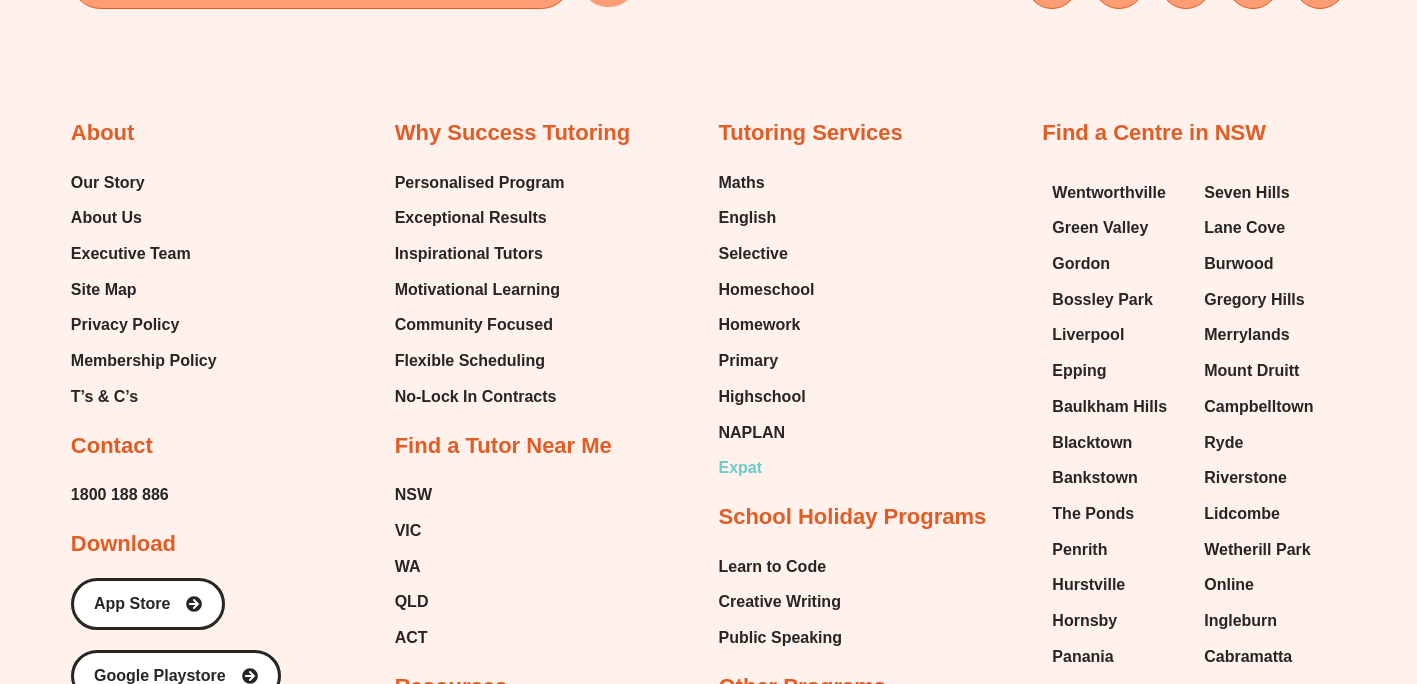 click on "Expat" at bounding box center (741, 468) 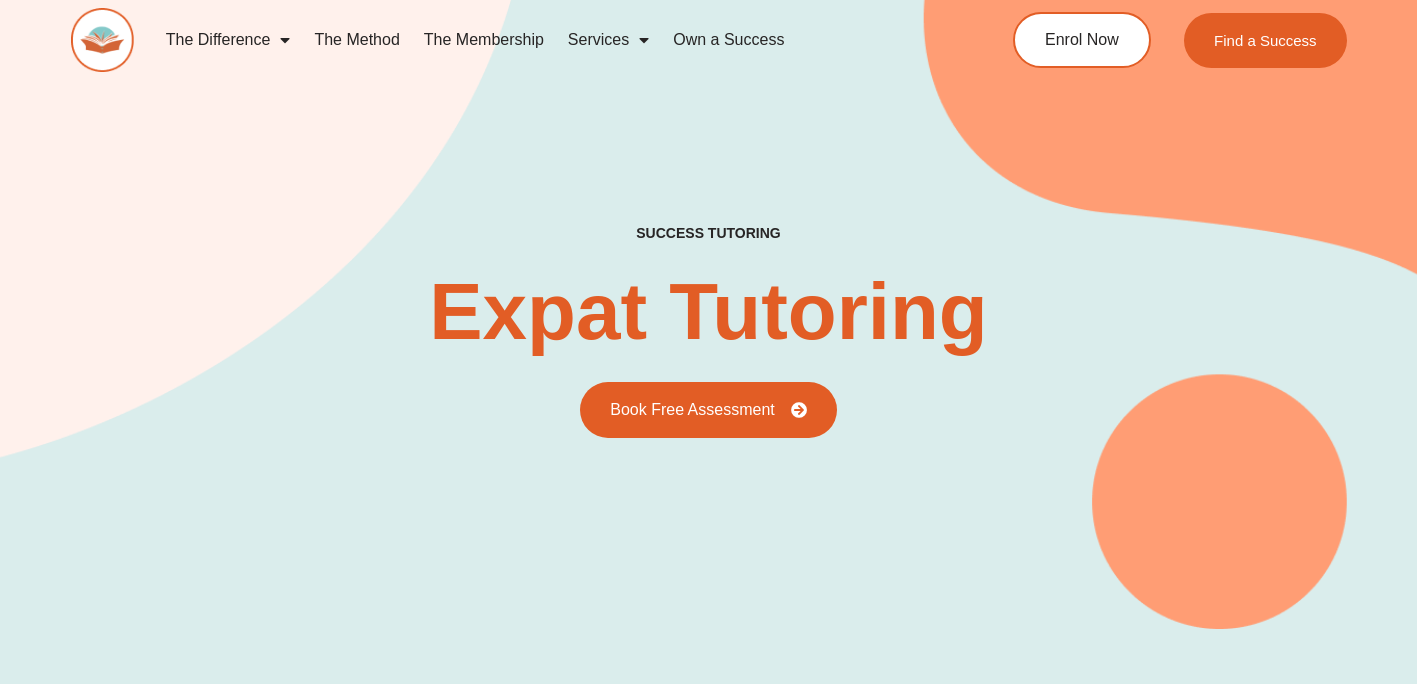 scroll, scrollTop: 0, scrollLeft: 0, axis: both 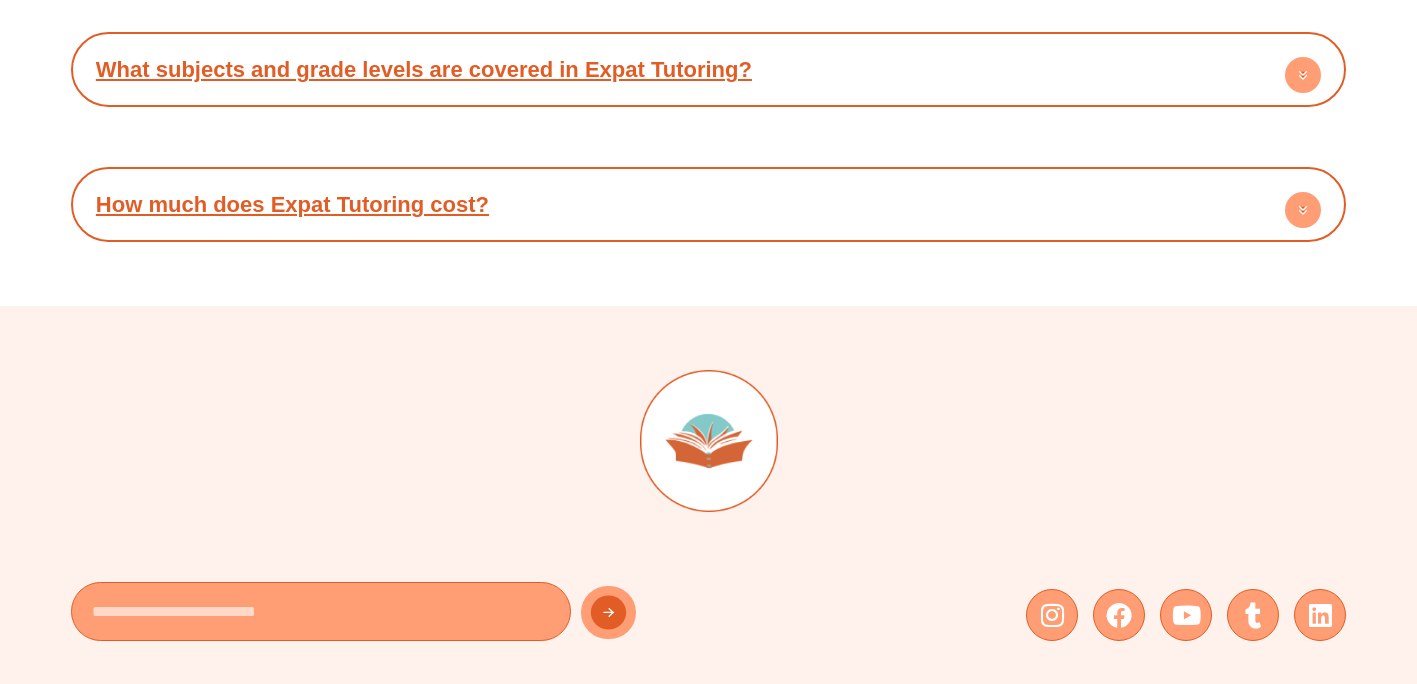 click 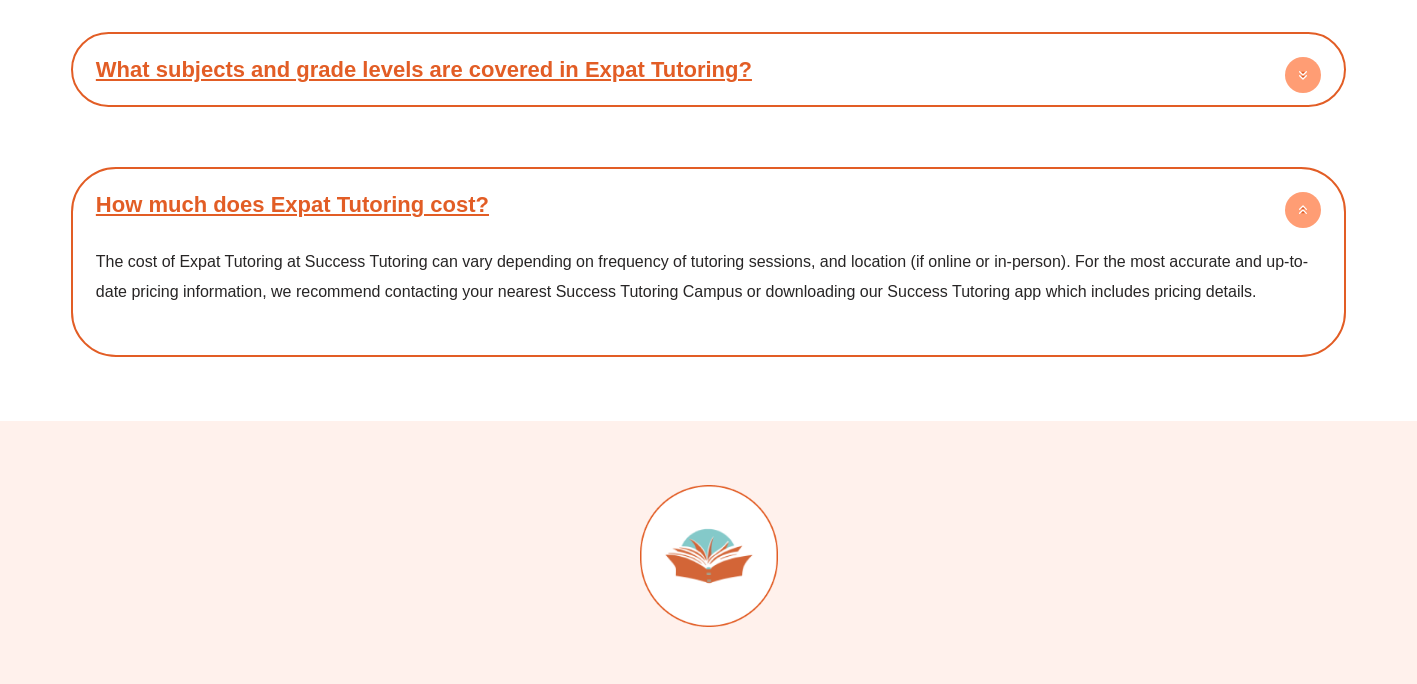 click 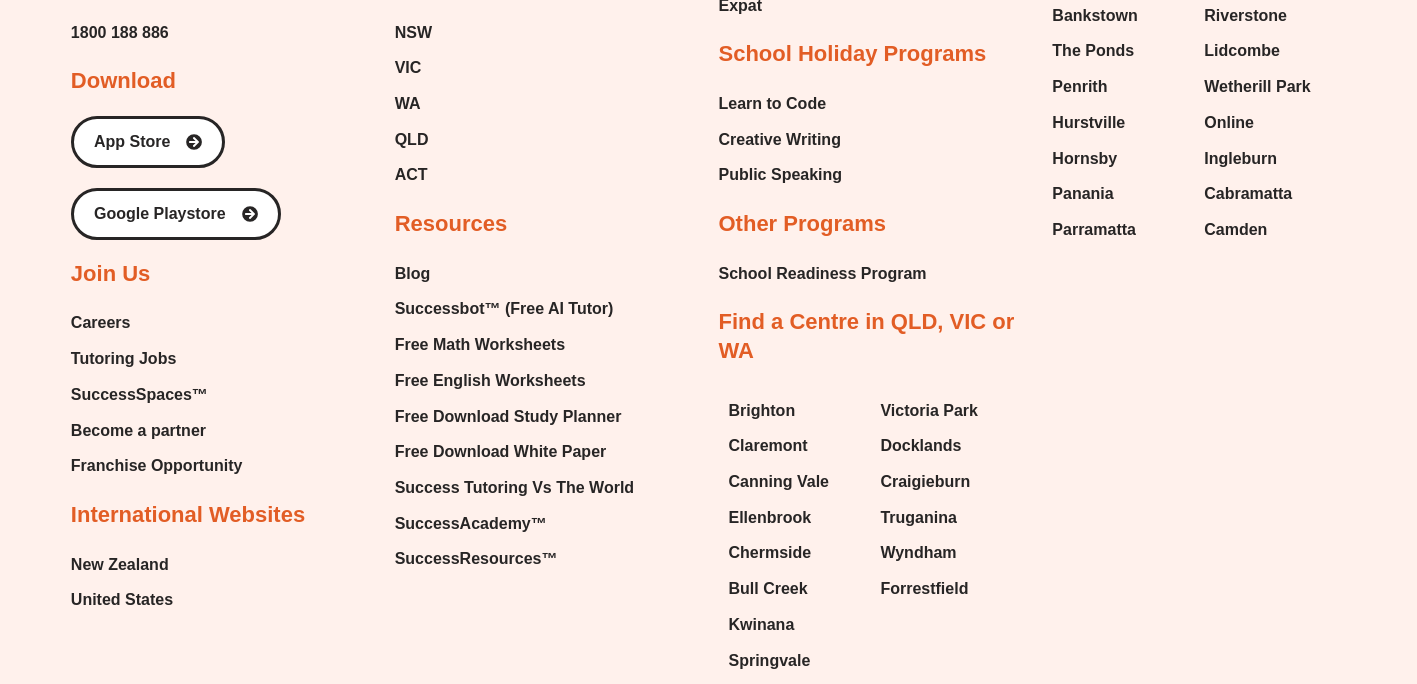 scroll, scrollTop: 10321, scrollLeft: 0, axis: vertical 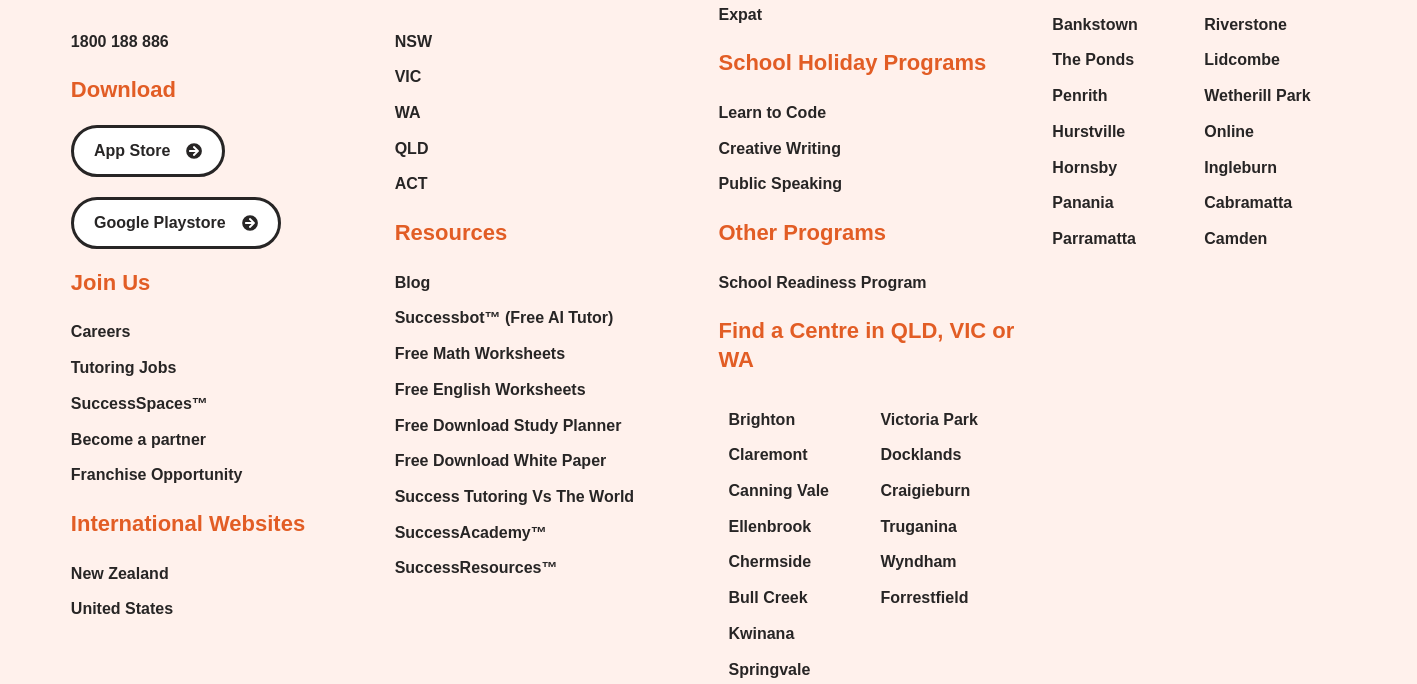 click on "SuccessSpaces™" at bounding box center (139, 404) 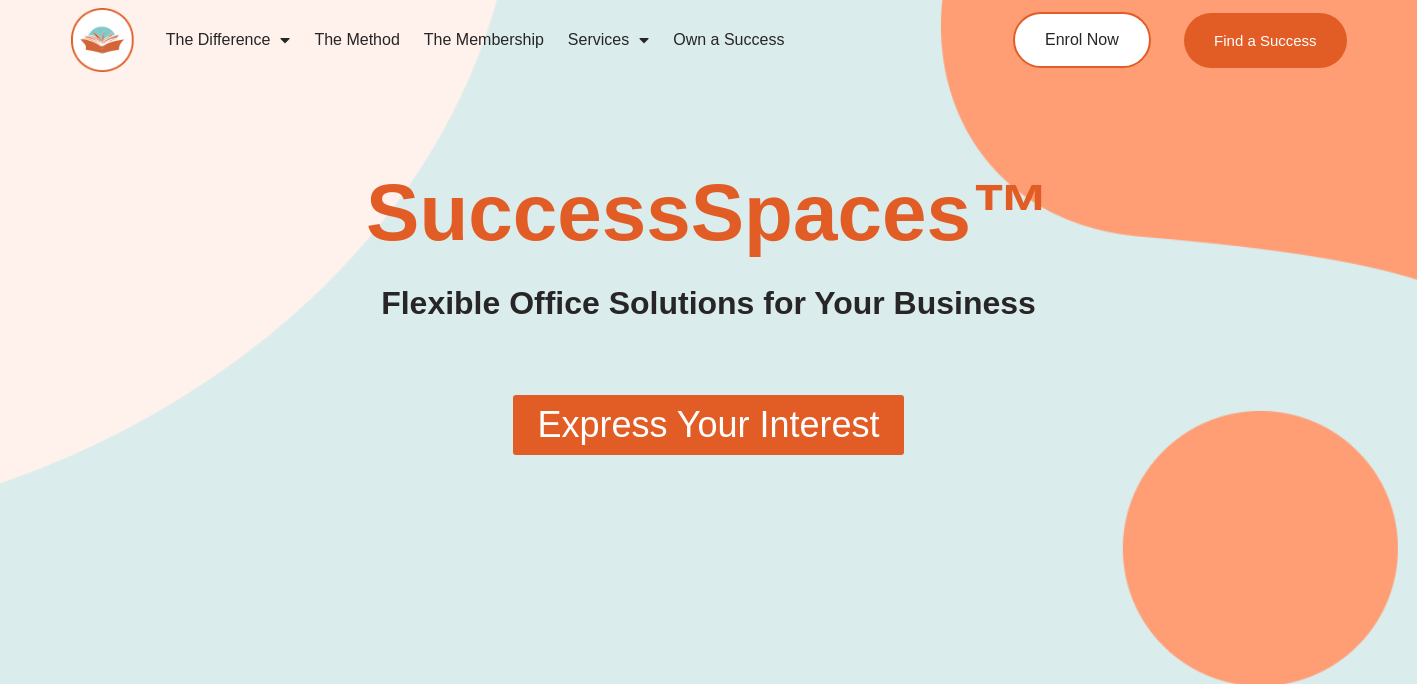 scroll, scrollTop: 0, scrollLeft: 0, axis: both 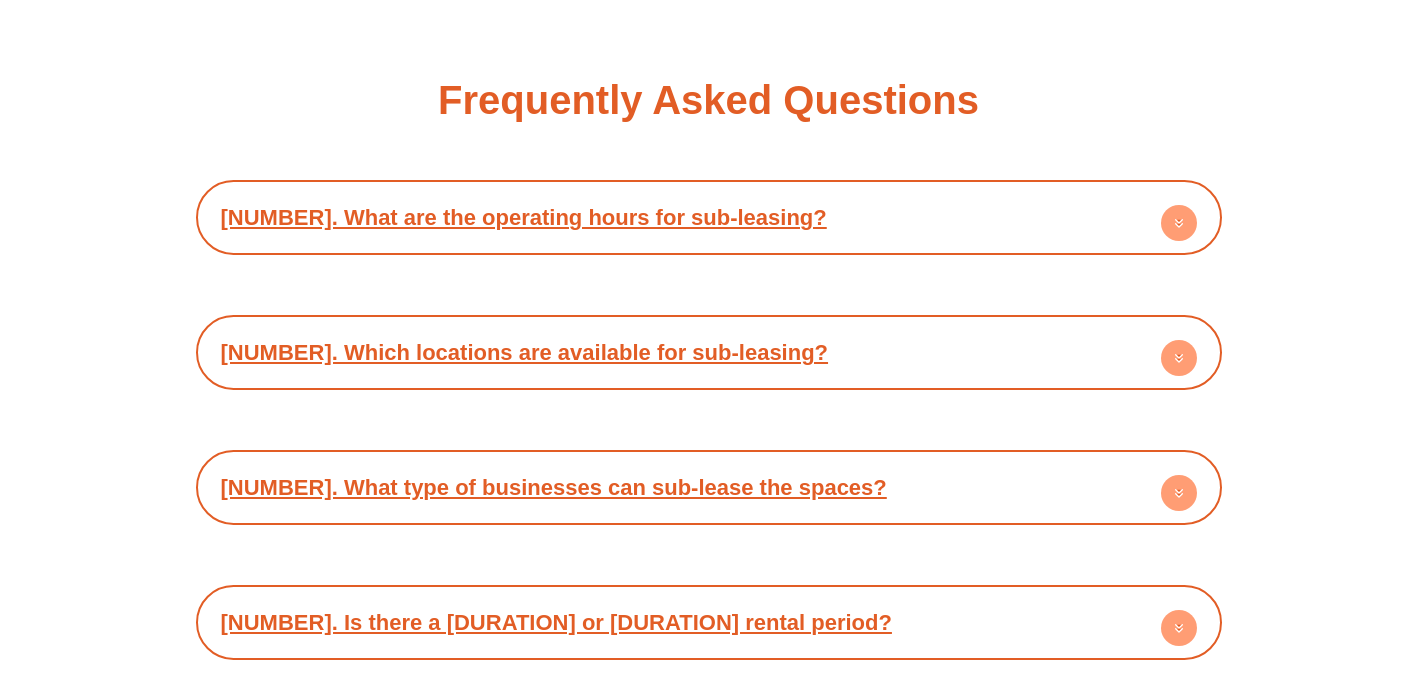 click 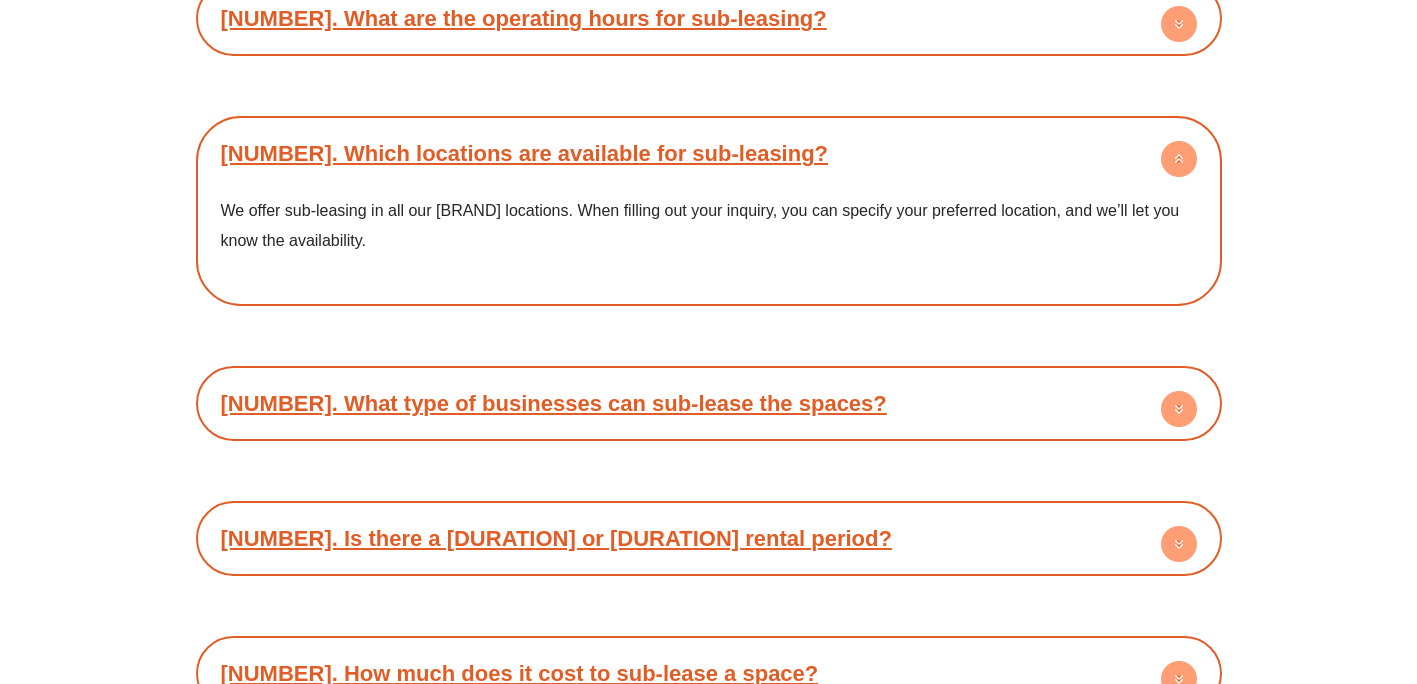 scroll, scrollTop: 3235, scrollLeft: 0, axis: vertical 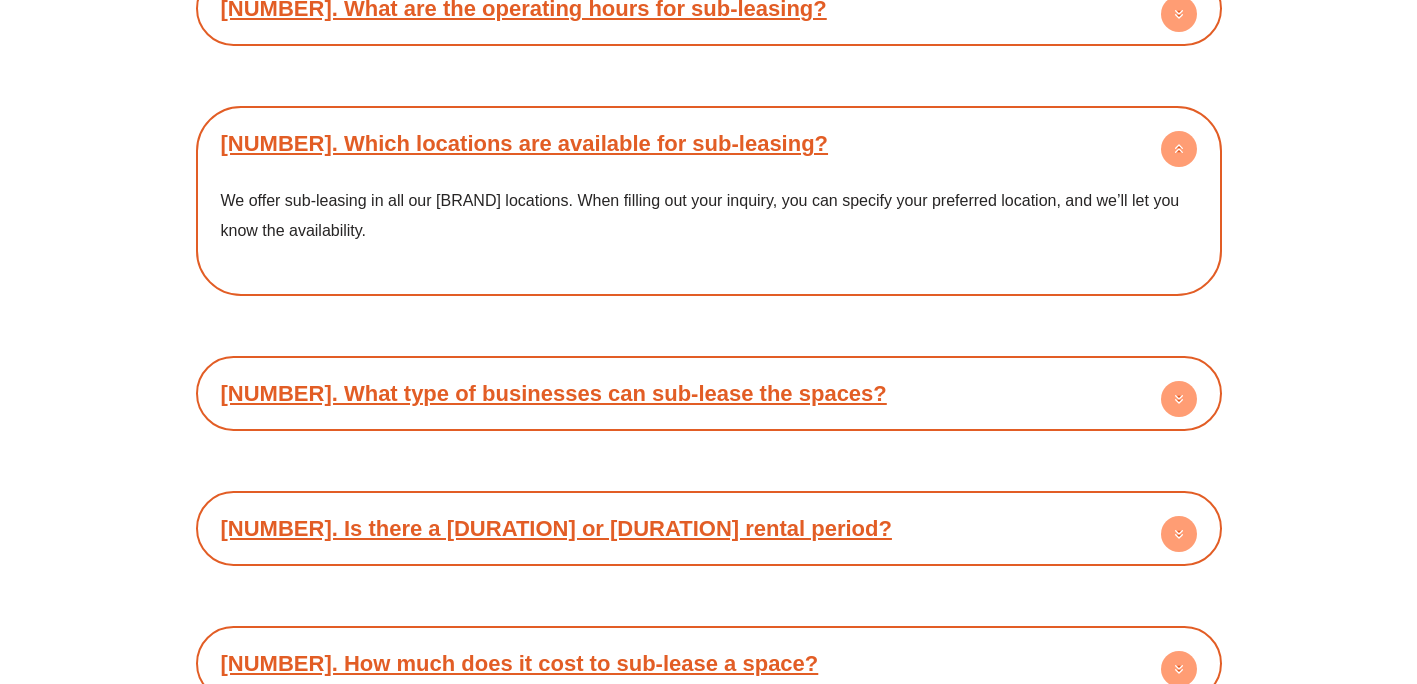 click 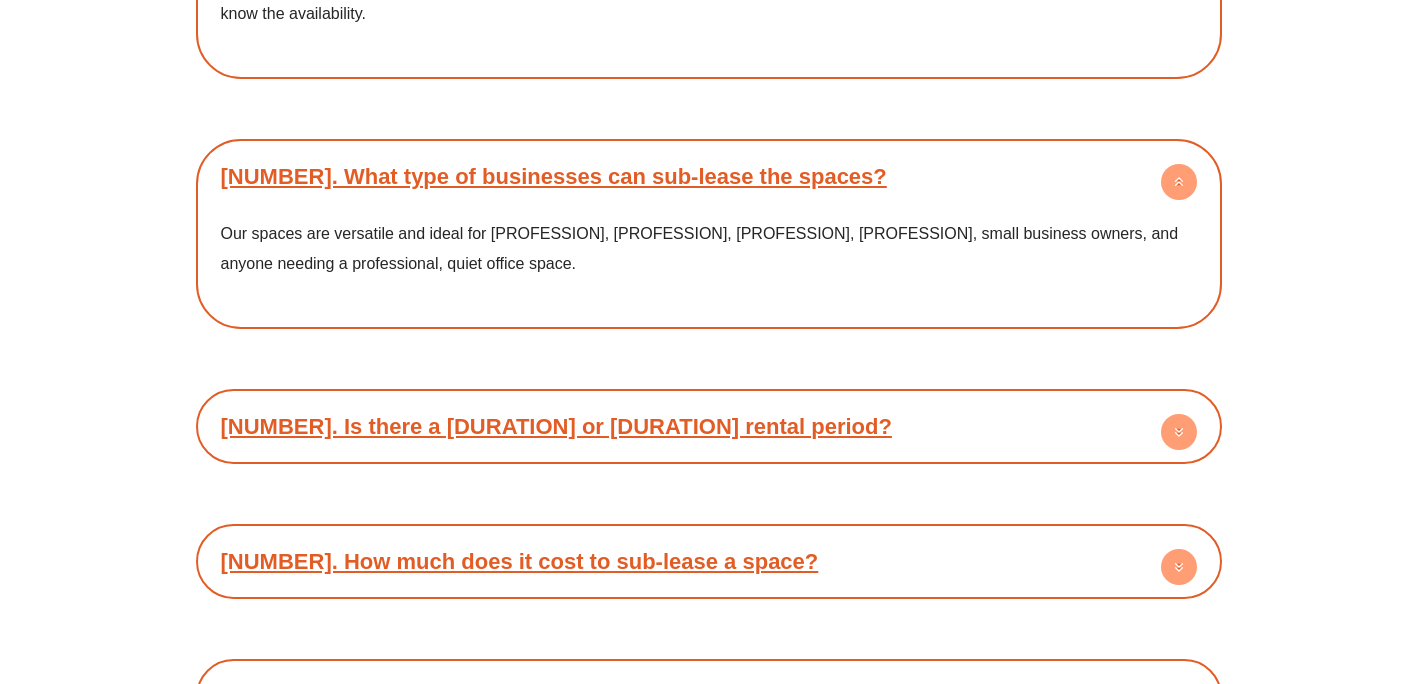 scroll, scrollTop: 3457, scrollLeft: 0, axis: vertical 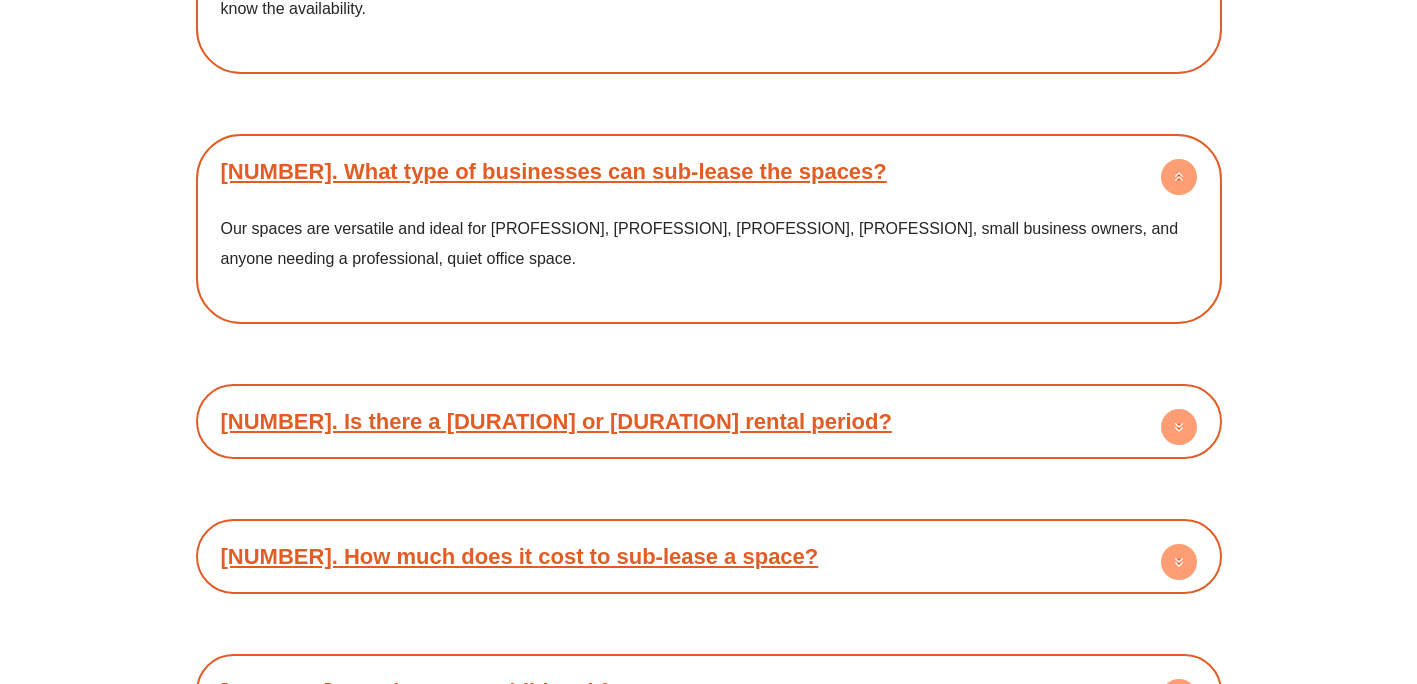 click 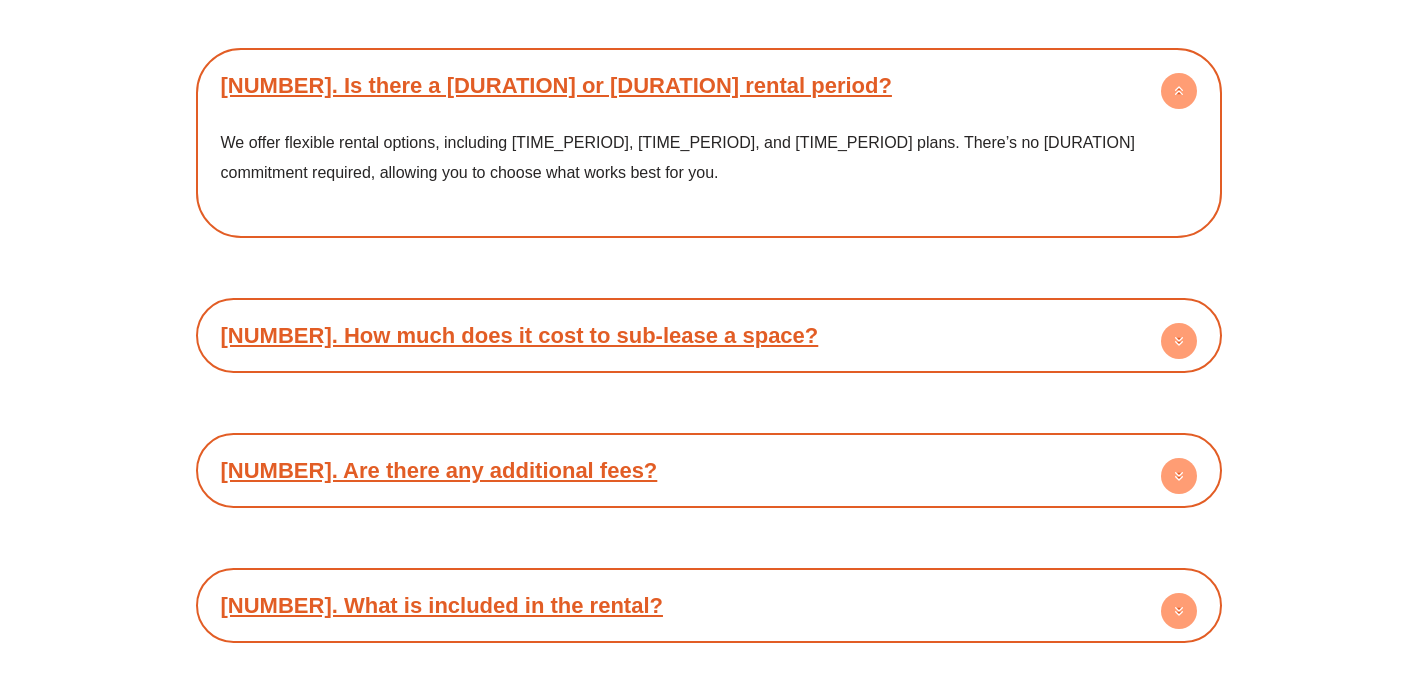 scroll, scrollTop: 3877, scrollLeft: 0, axis: vertical 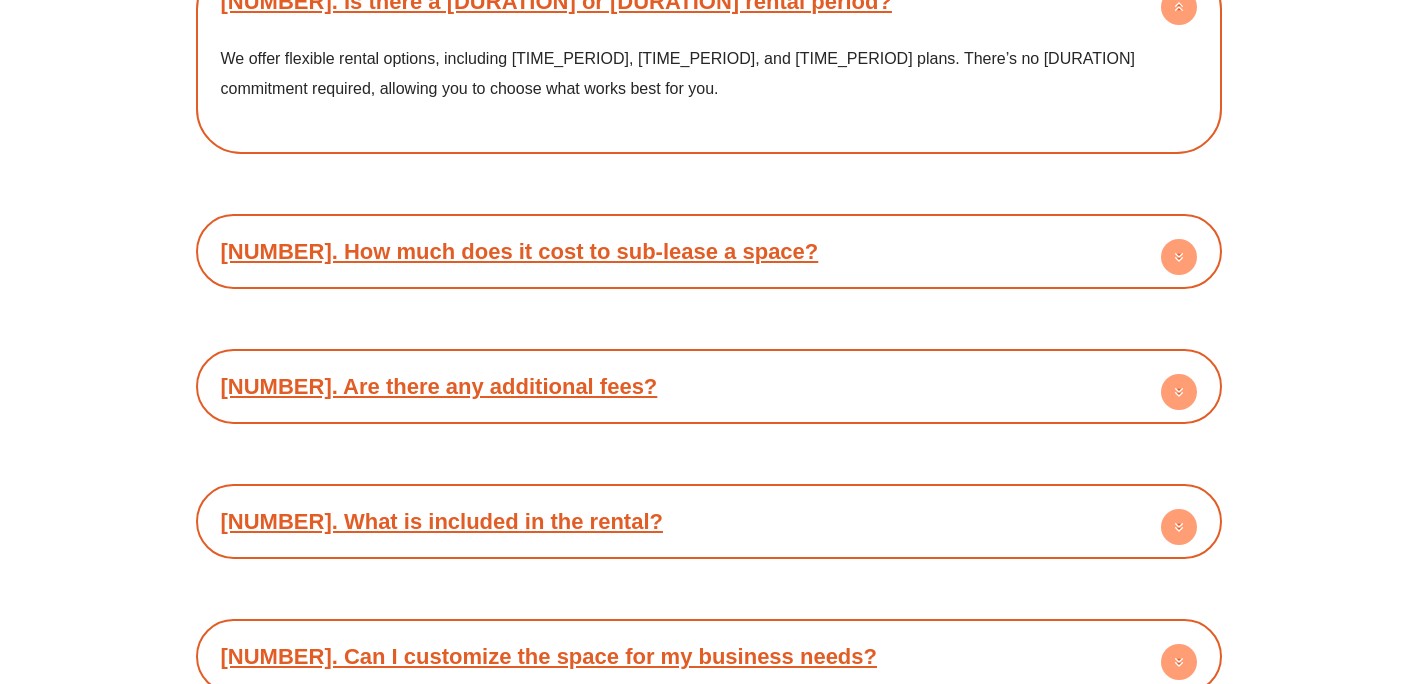 click 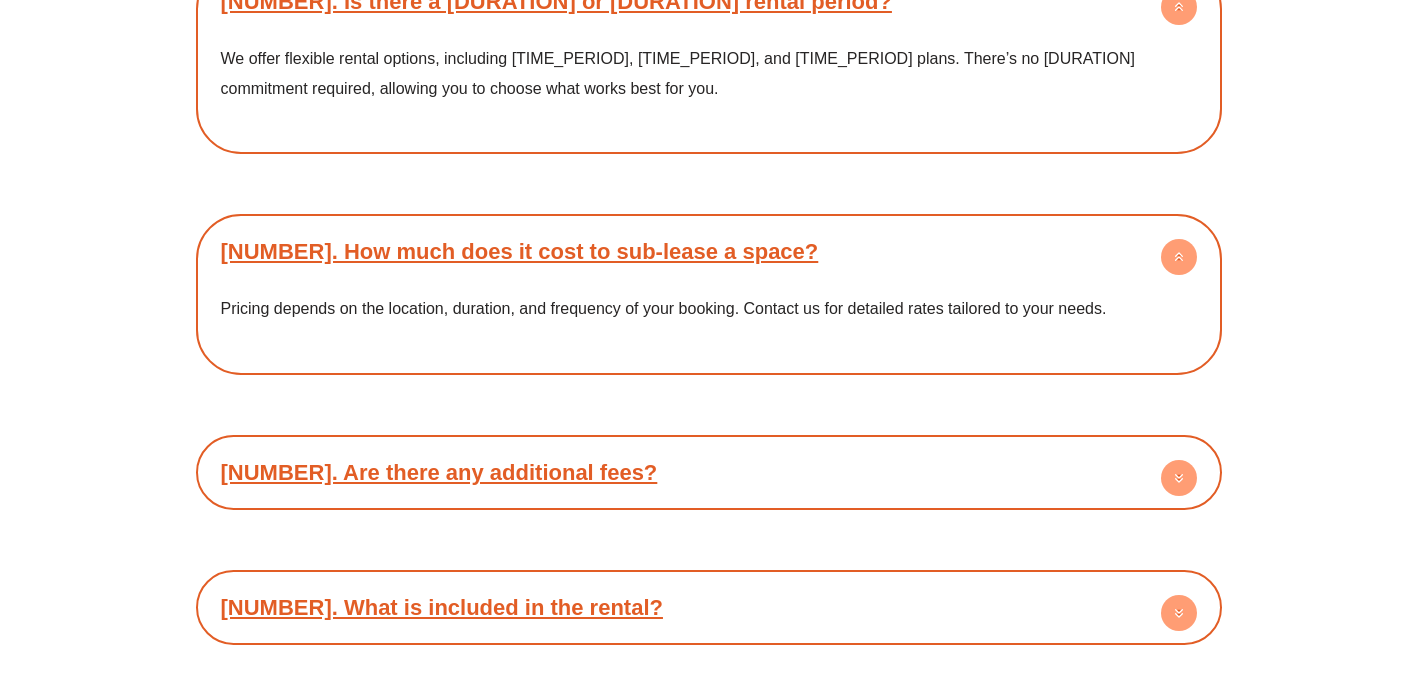 click 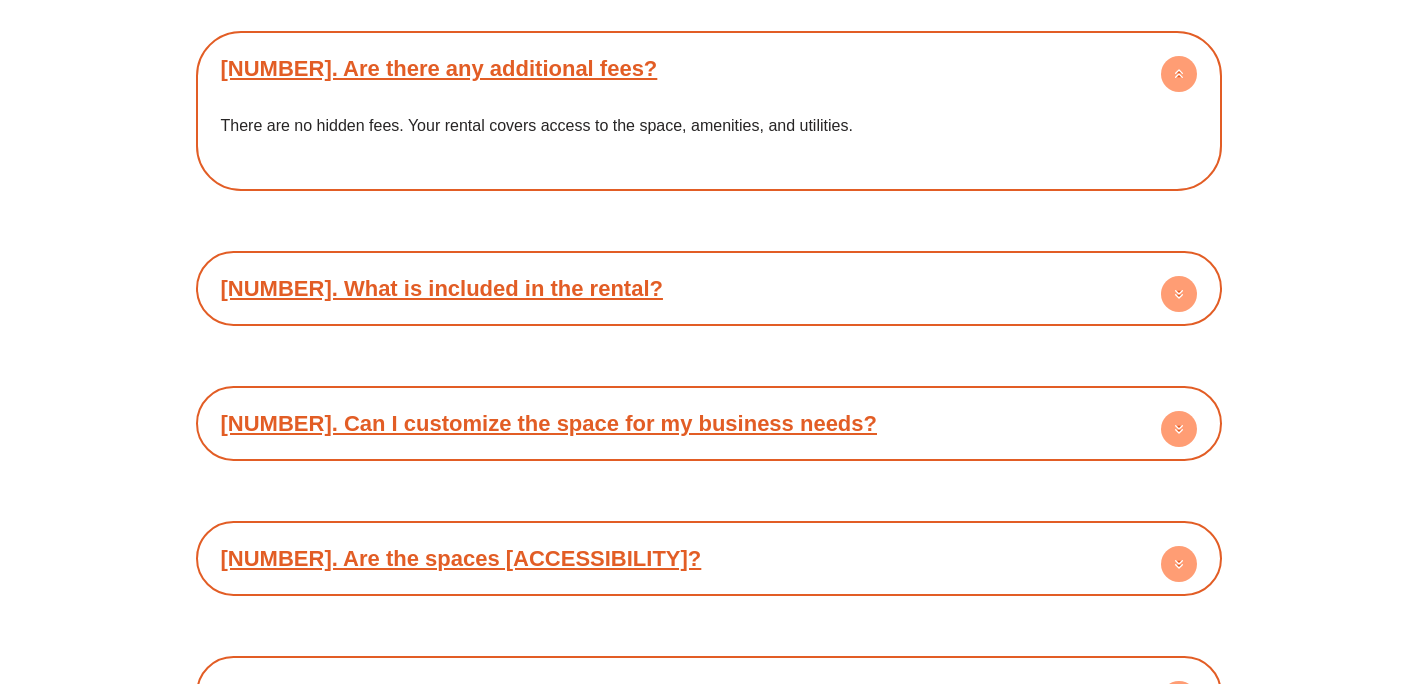 scroll, scrollTop: 4292, scrollLeft: 0, axis: vertical 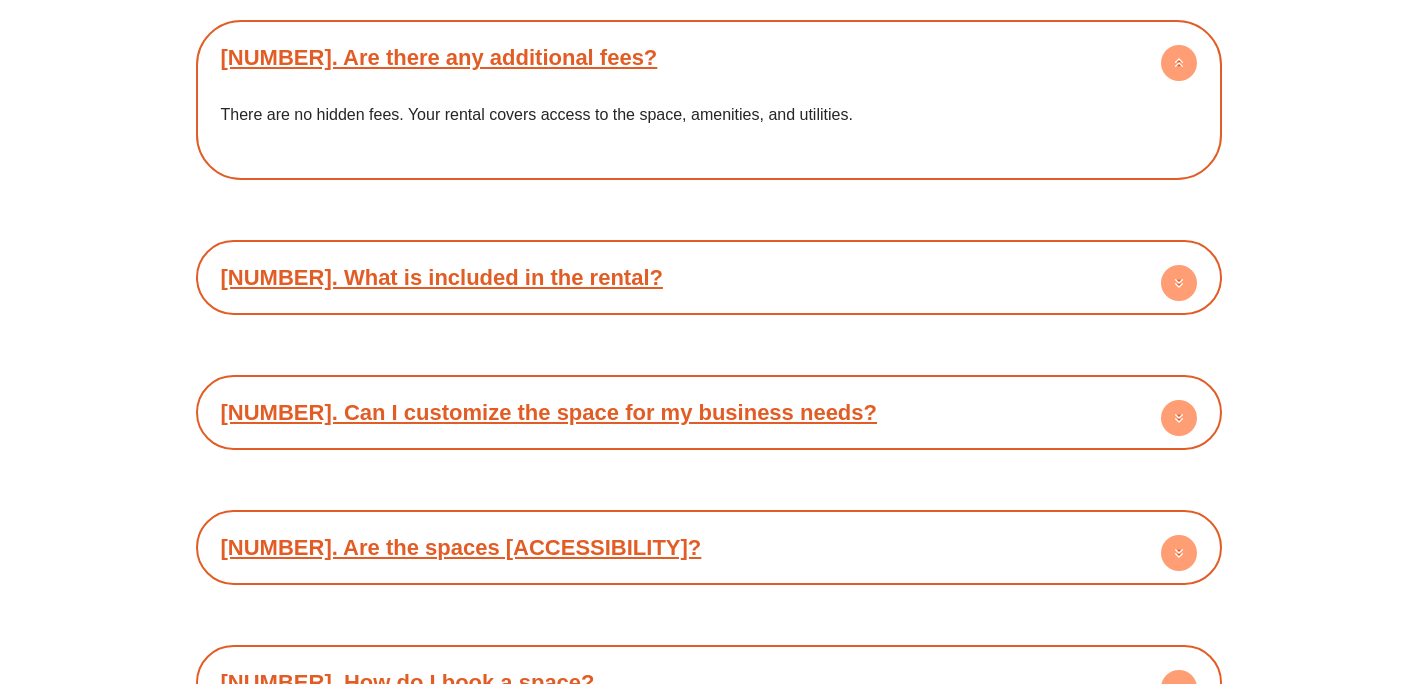 click 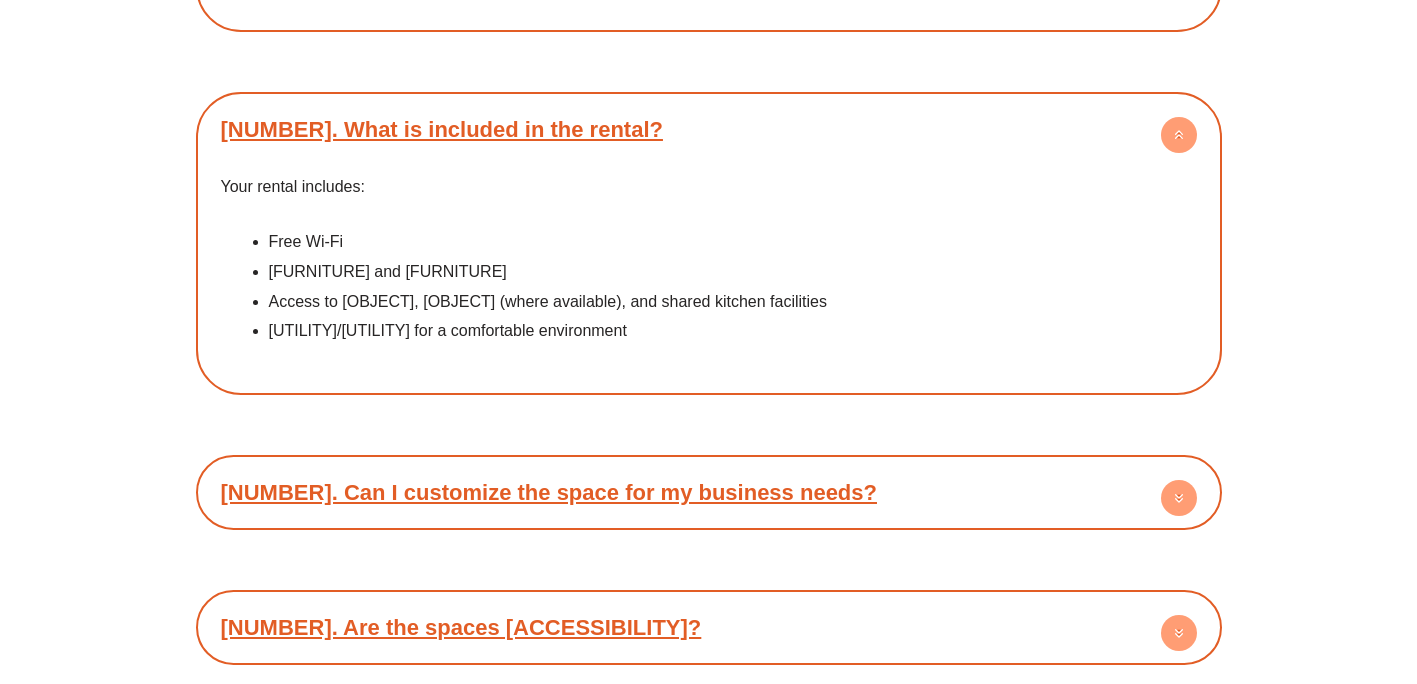 scroll, scrollTop: 4479, scrollLeft: 0, axis: vertical 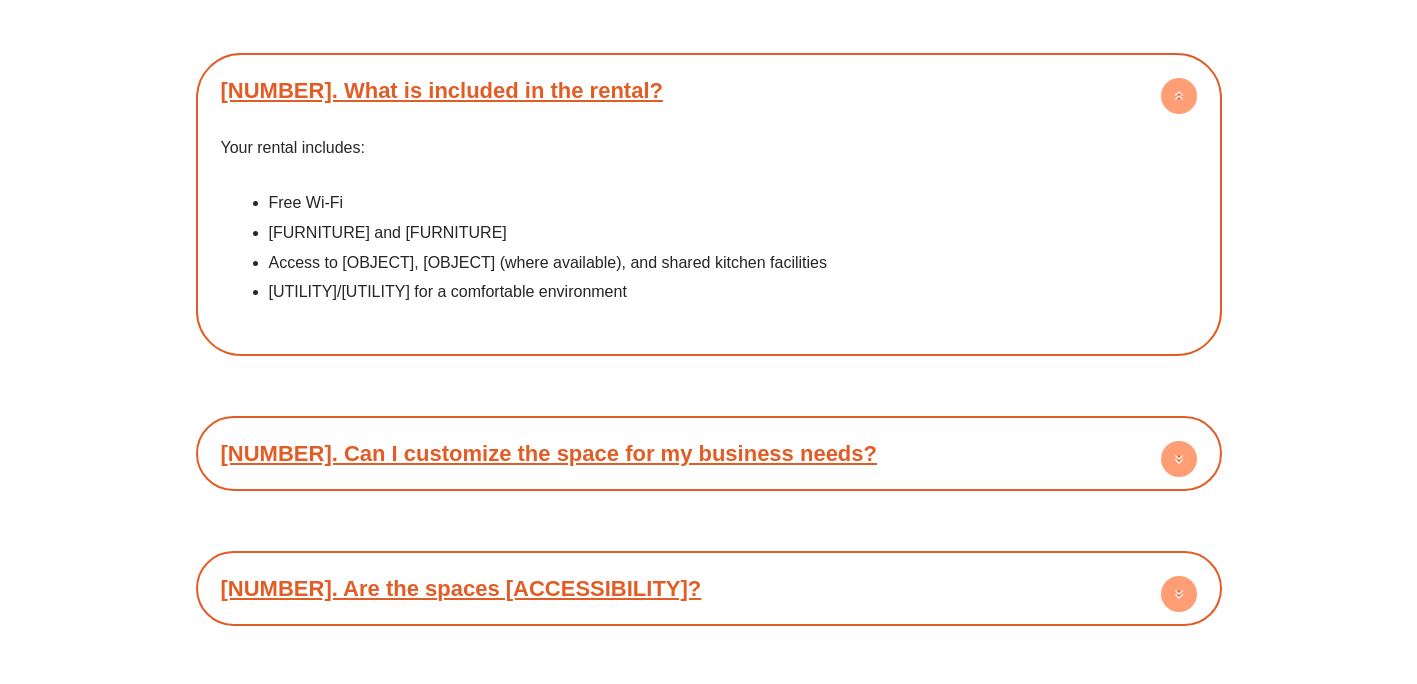 click 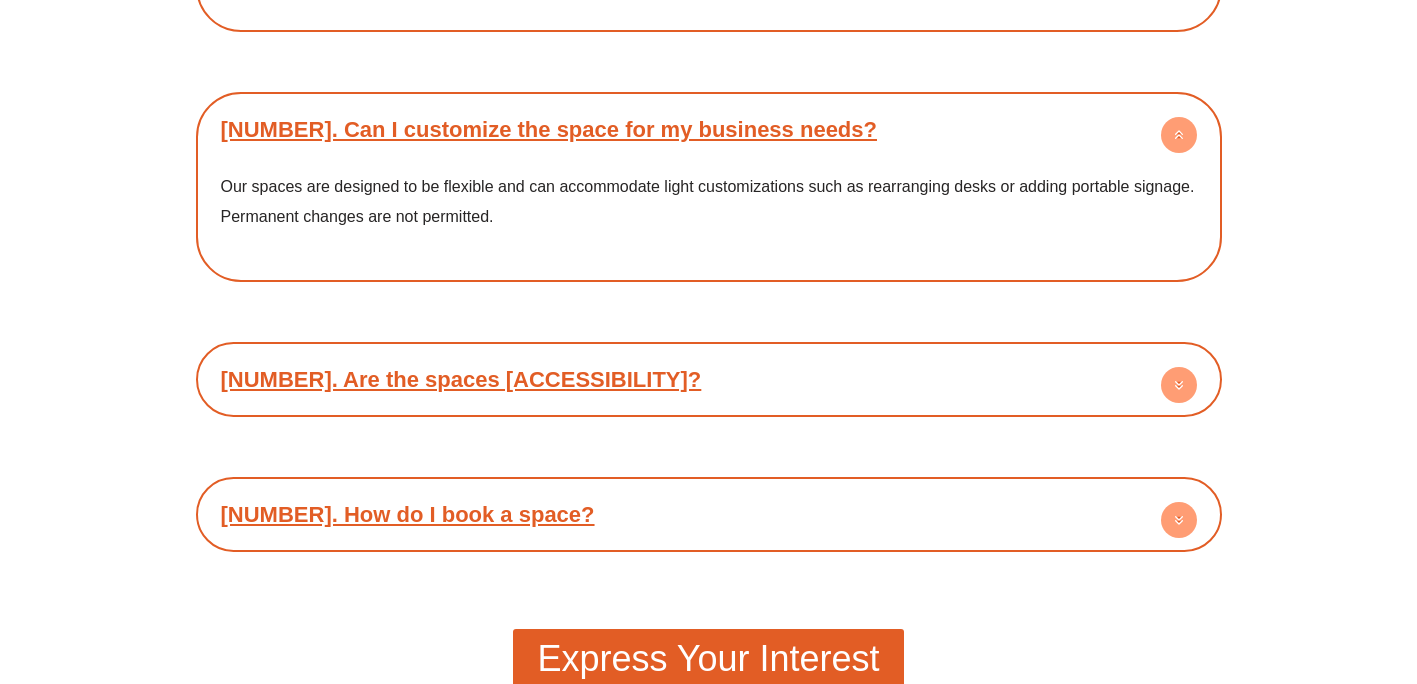 scroll, scrollTop: 4809, scrollLeft: 0, axis: vertical 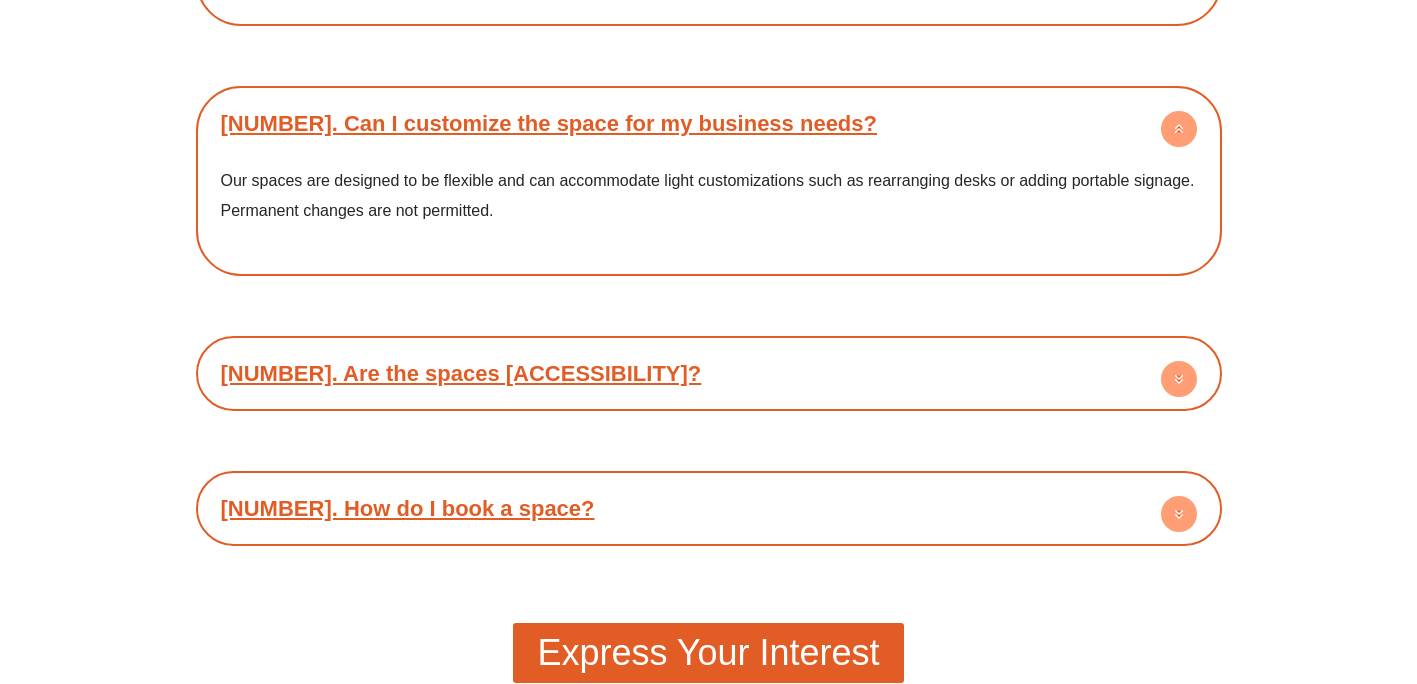 click 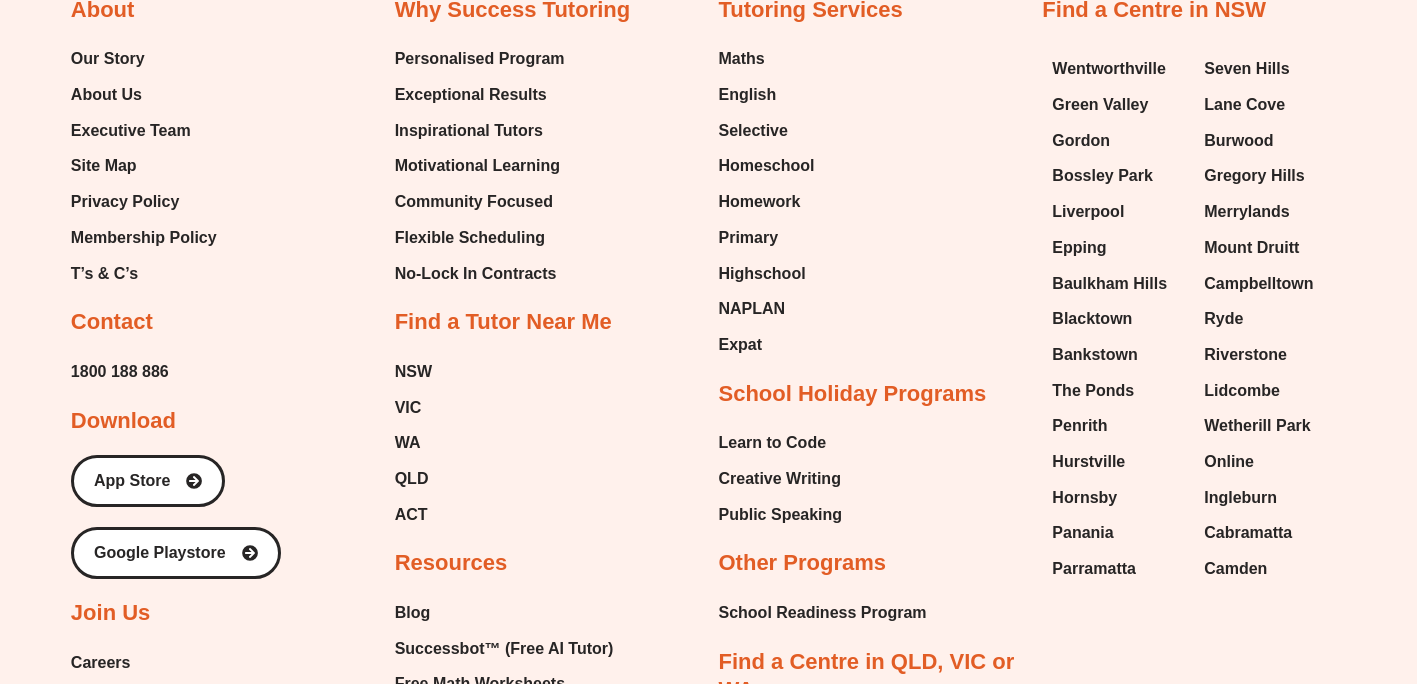 scroll, scrollTop: 6104, scrollLeft: 0, axis: vertical 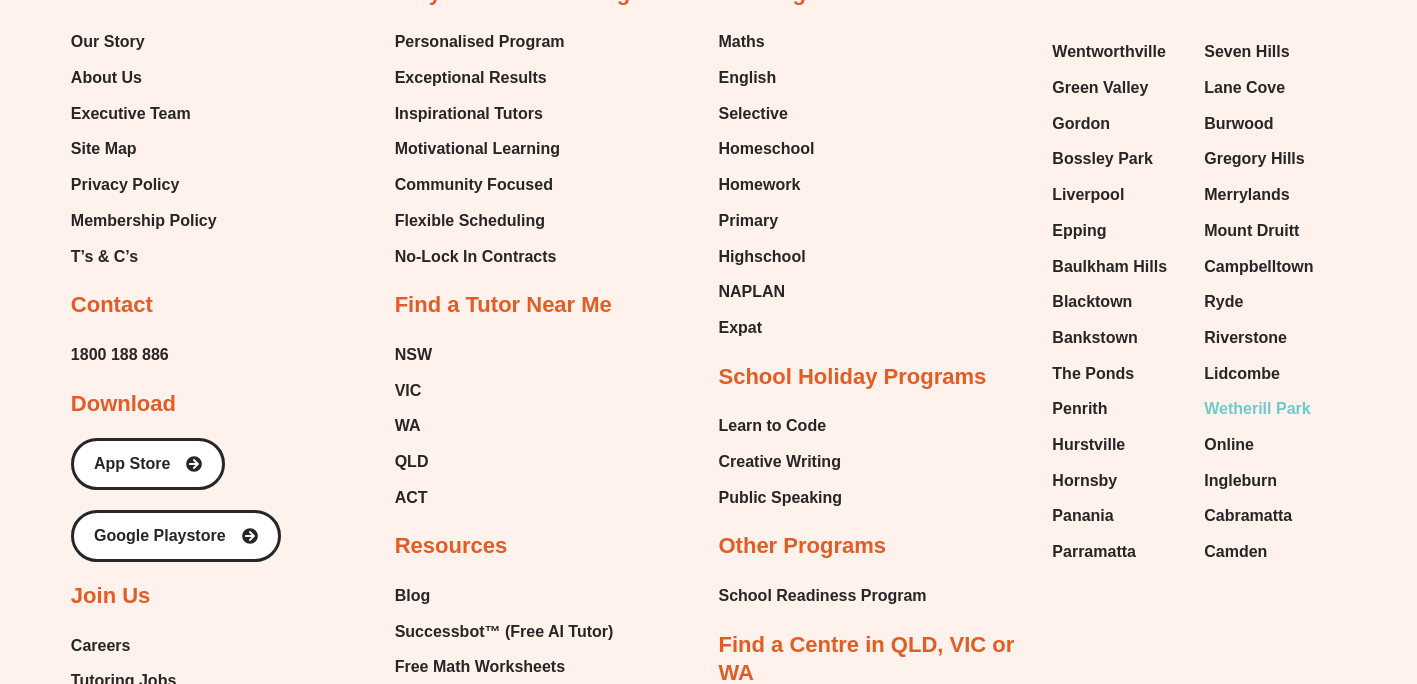 click on "Wetherill Park" at bounding box center (1257, 409) 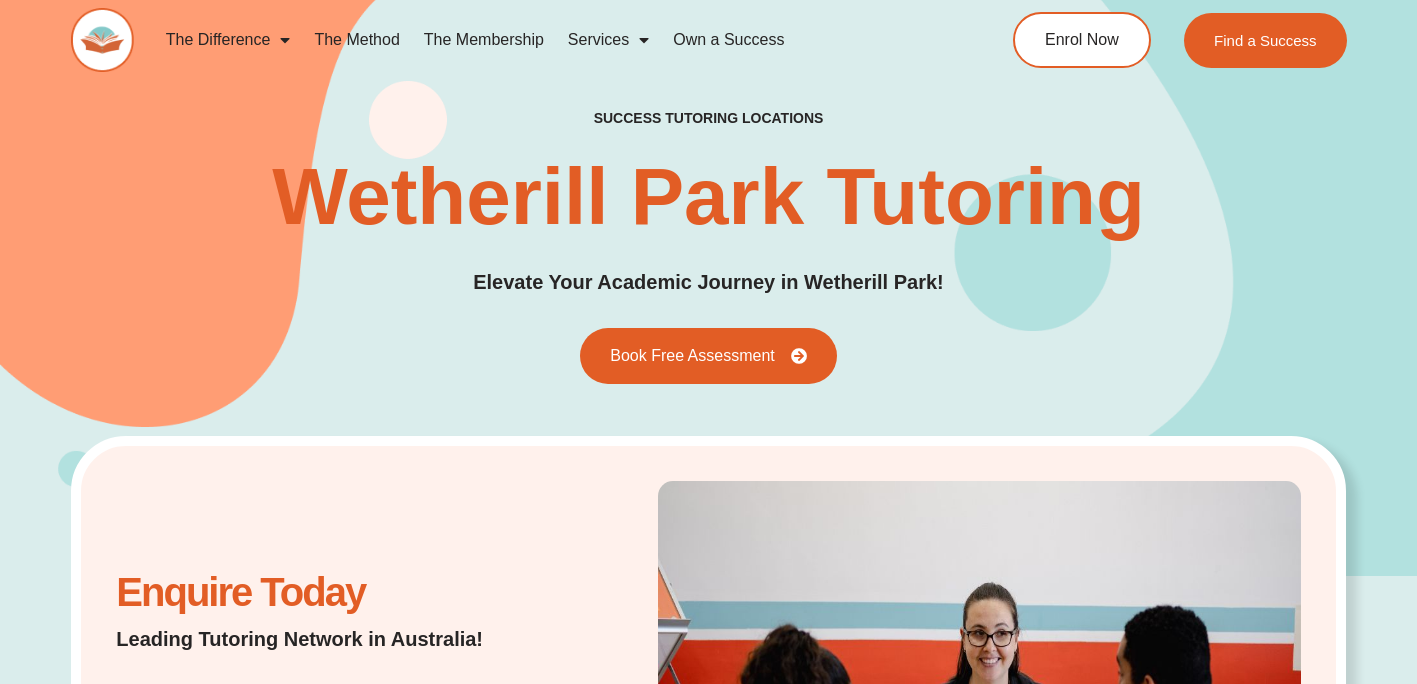 scroll, scrollTop: 0, scrollLeft: 0, axis: both 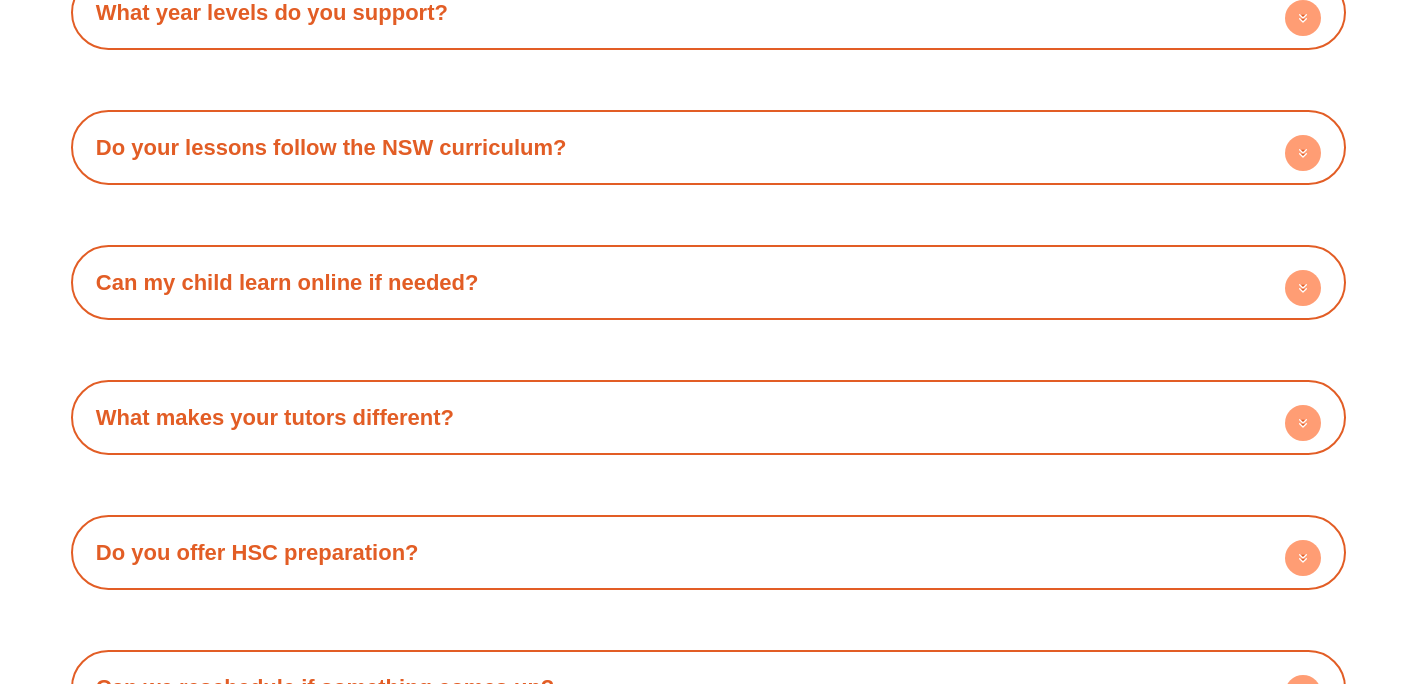 click 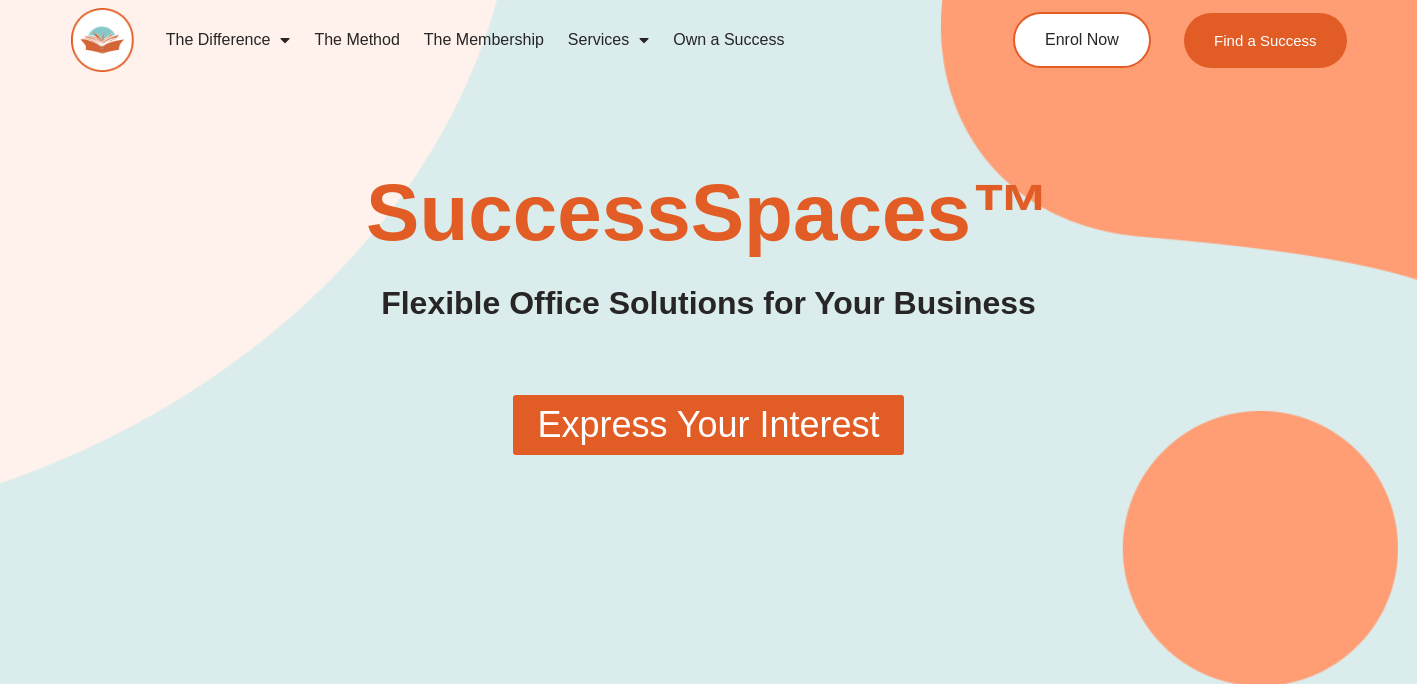 scroll, scrollTop: 0, scrollLeft: 0, axis: both 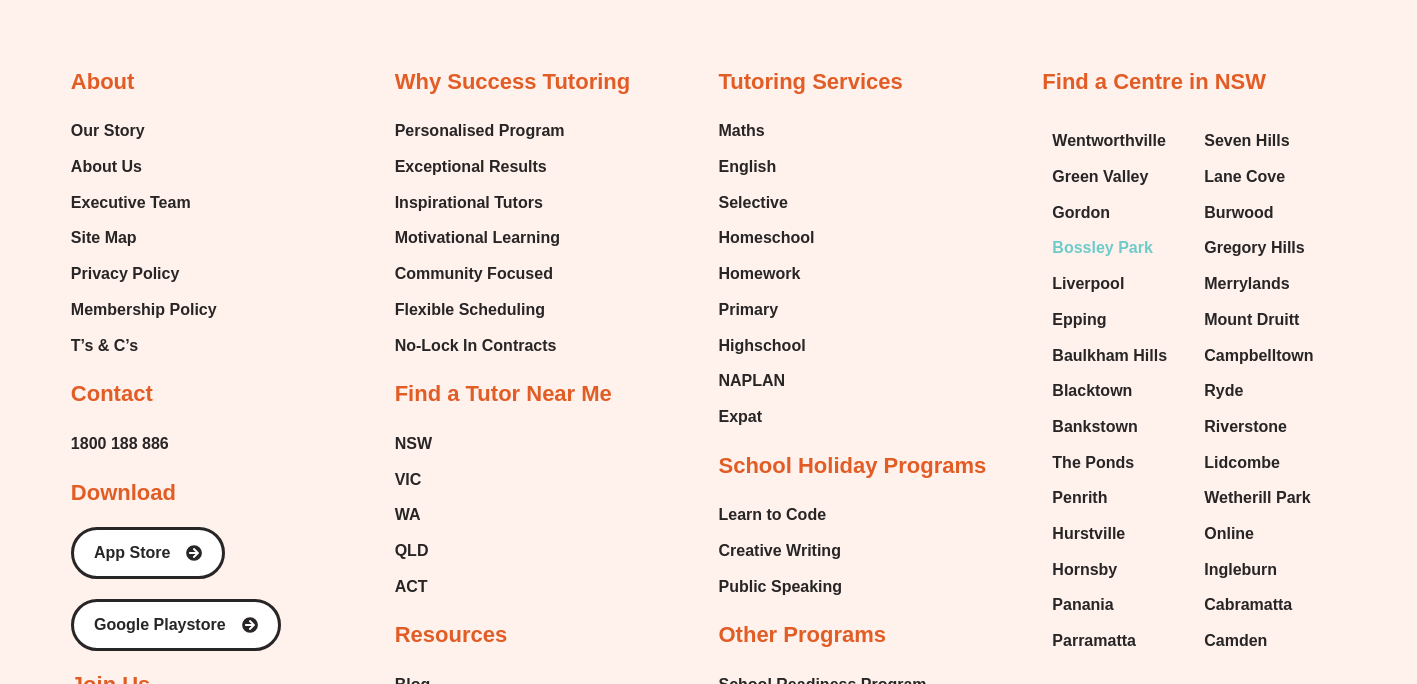click on "Bossley Park" at bounding box center [1102, 248] 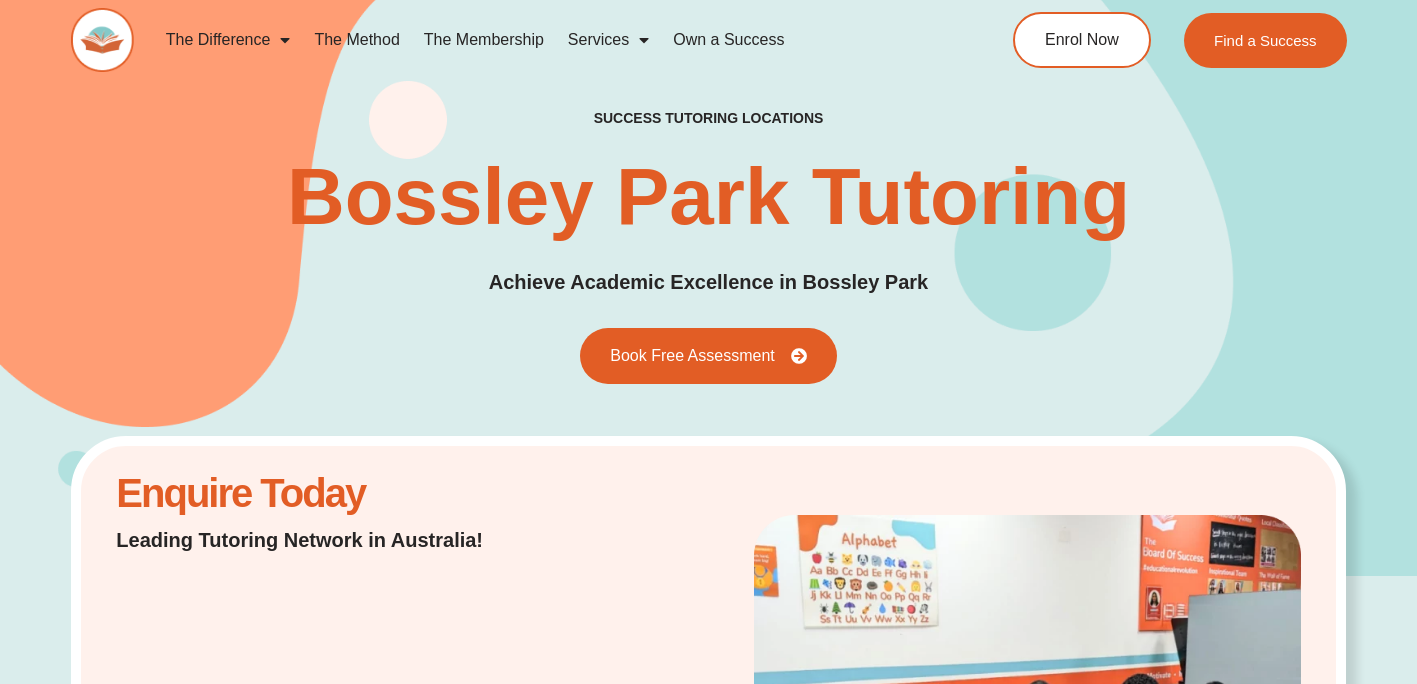 scroll, scrollTop: 0, scrollLeft: 0, axis: both 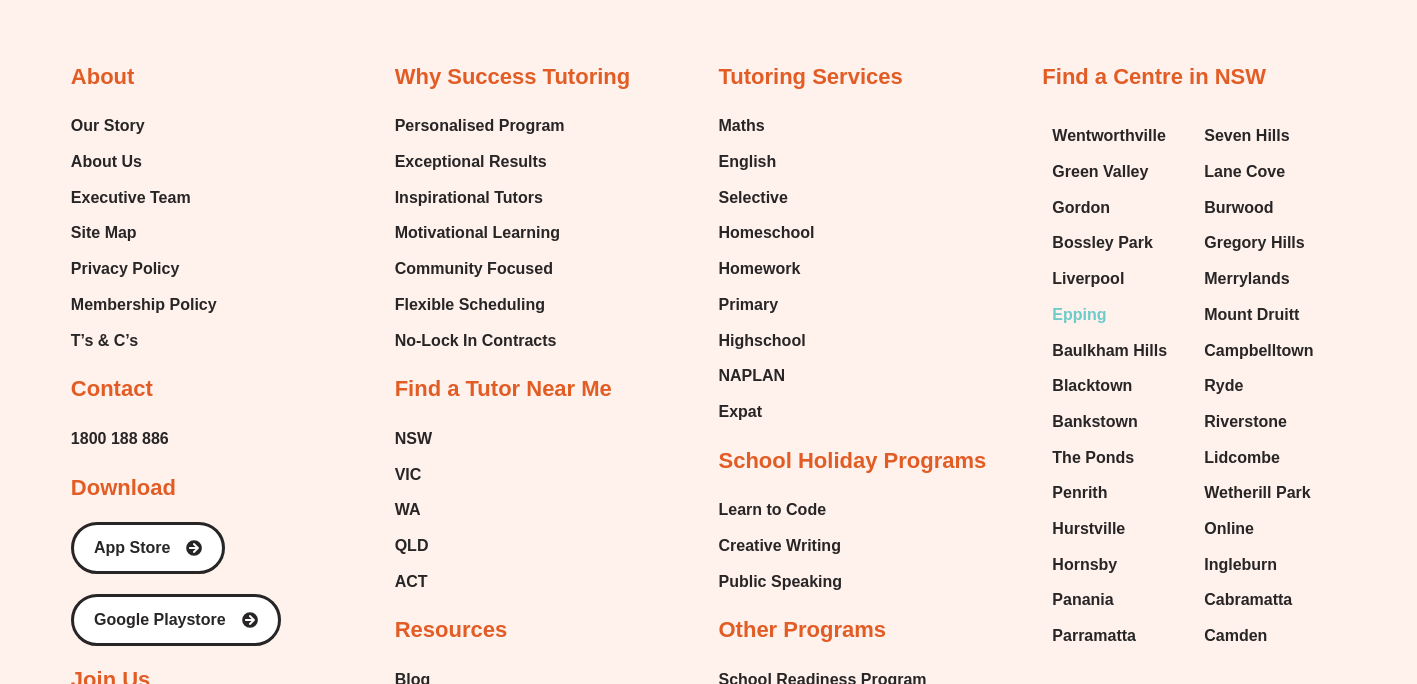 click on "Epping" at bounding box center [1079, 315] 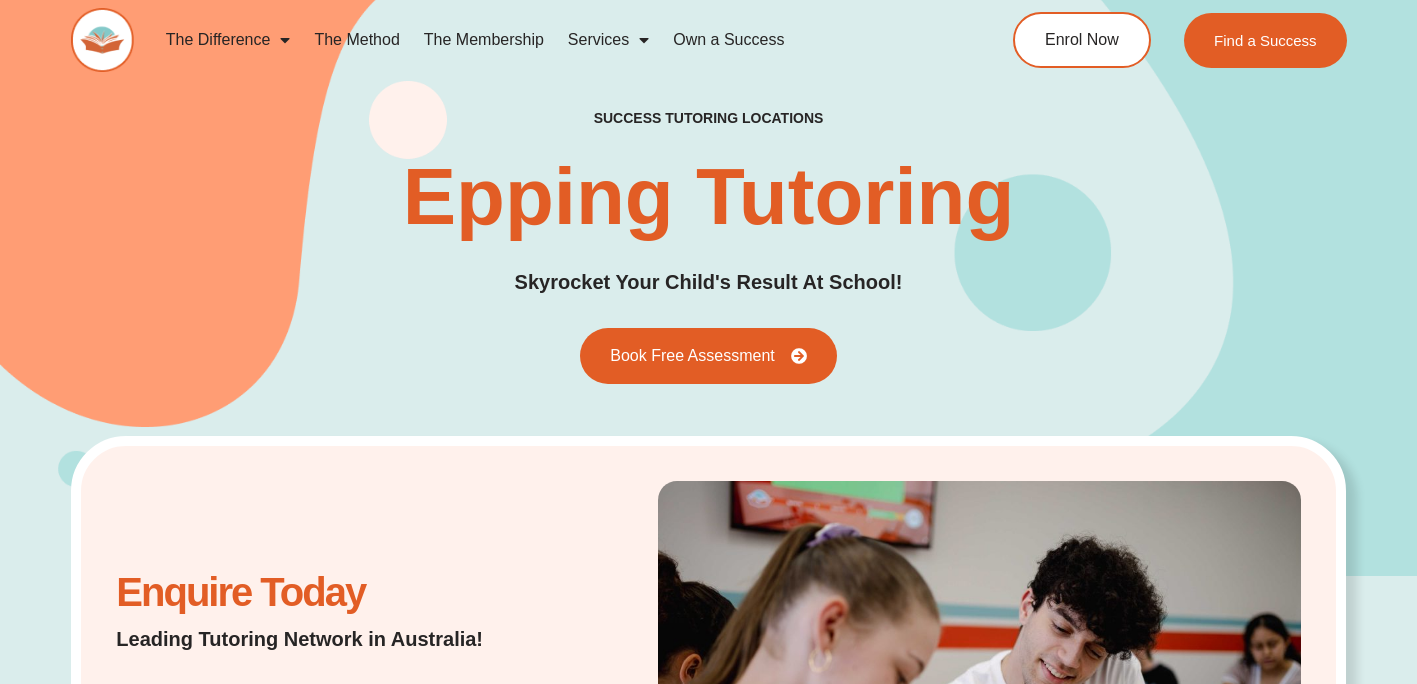 scroll, scrollTop: 0, scrollLeft: 0, axis: both 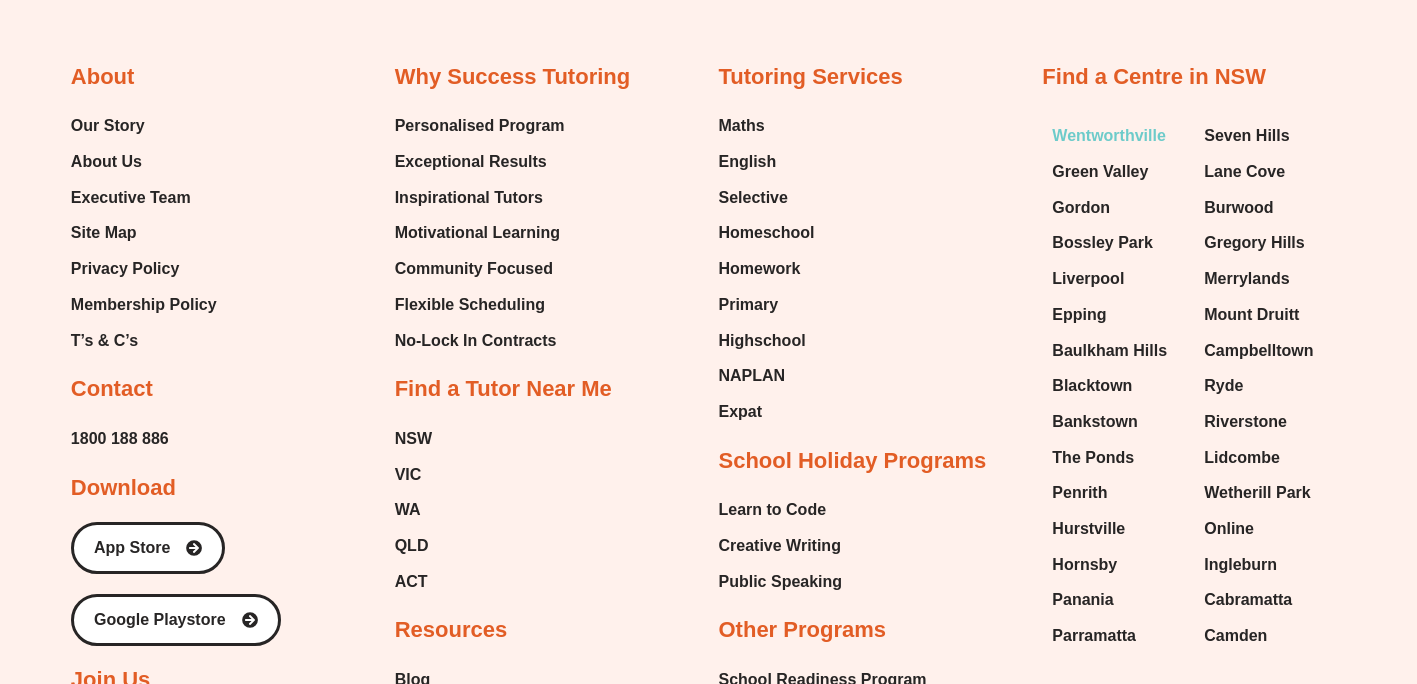 drag, startPoint x: 0, startPoint y: 0, endPoint x: 1083, endPoint y: 121, distance: 1089.7385 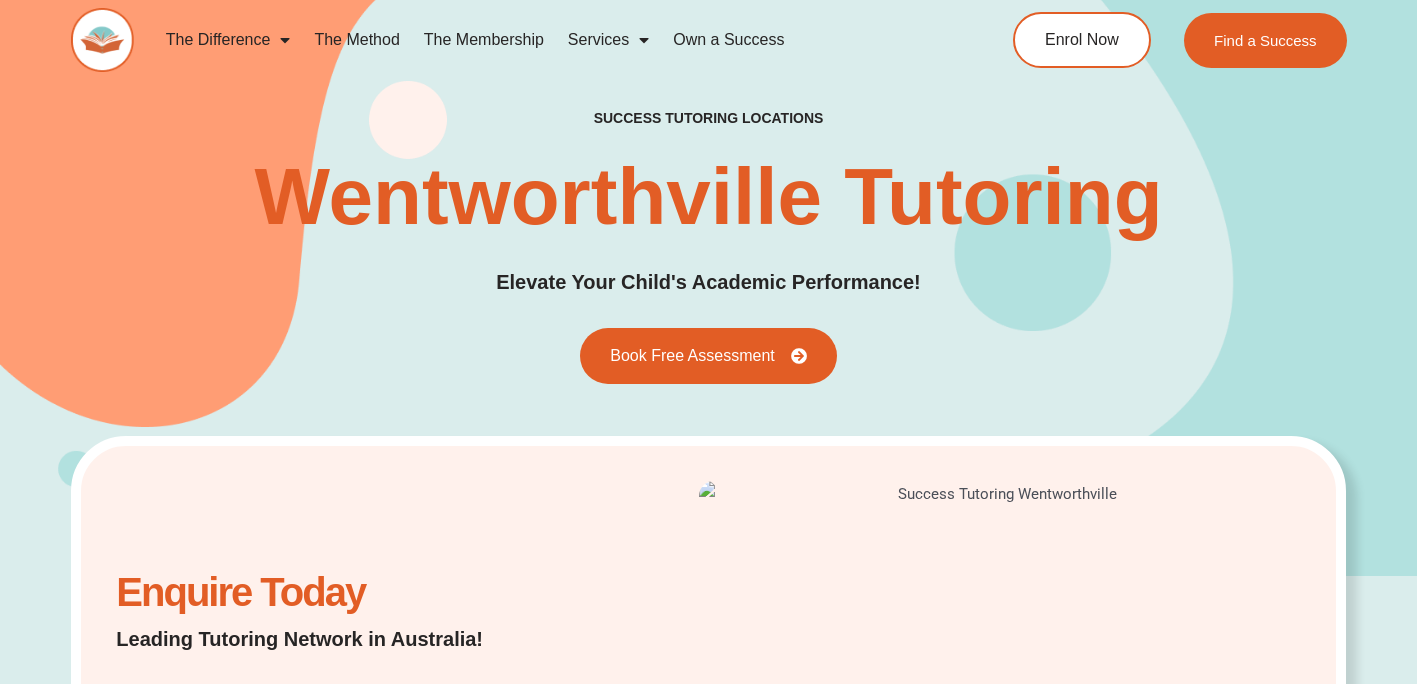 scroll, scrollTop: 0, scrollLeft: 0, axis: both 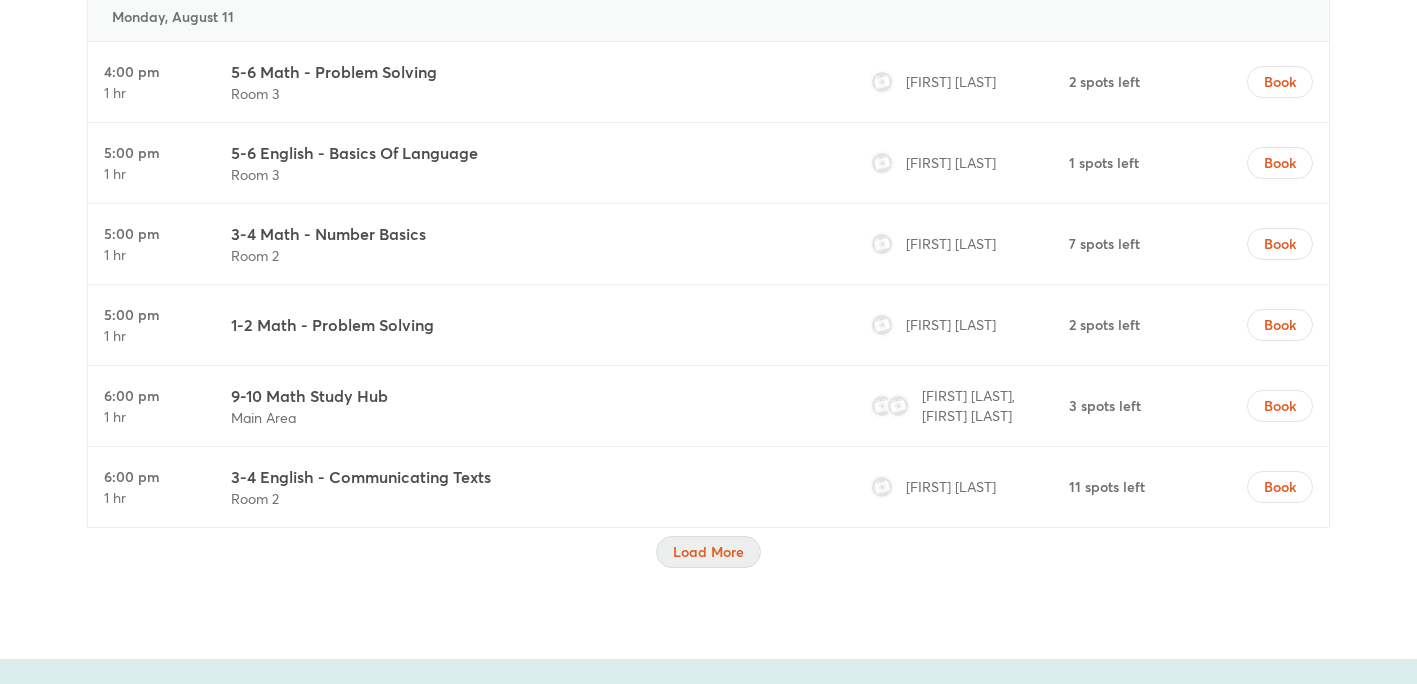 click on "Load More" at bounding box center [708, 552] 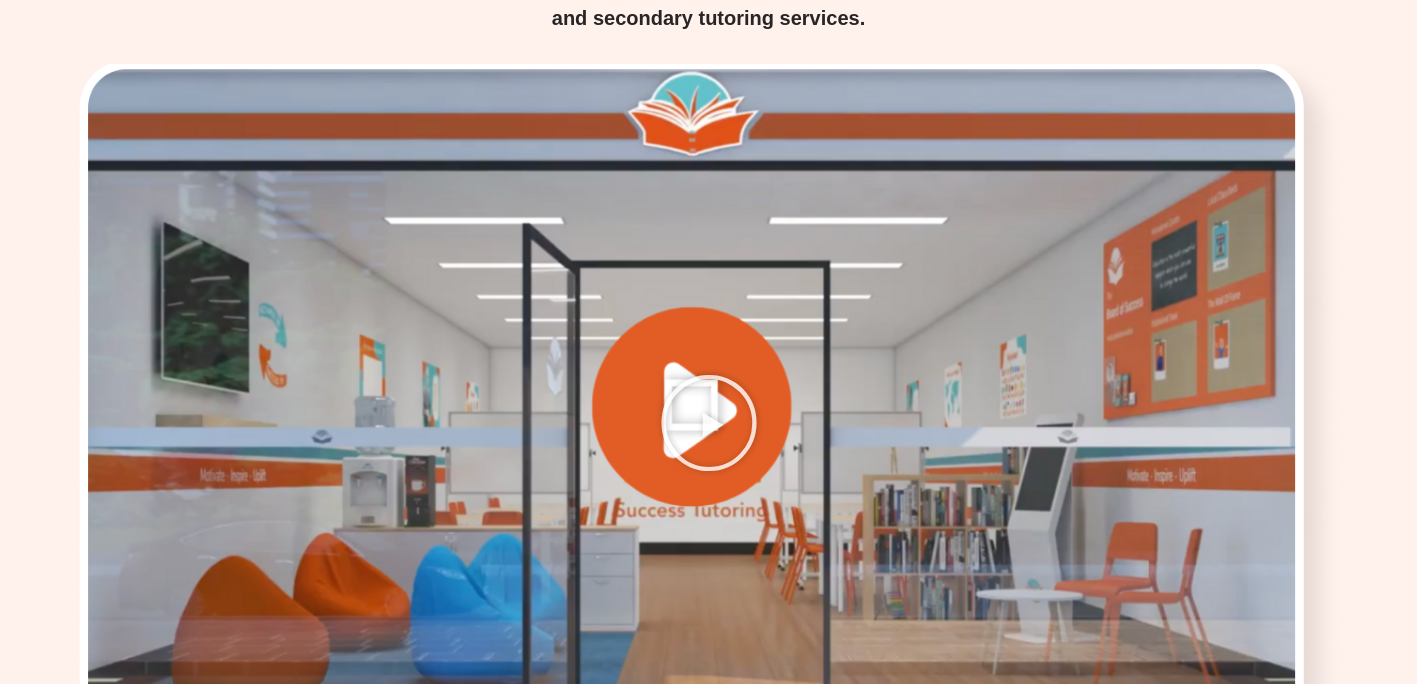 scroll, scrollTop: 2490, scrollLeft: 0, axis: vertical 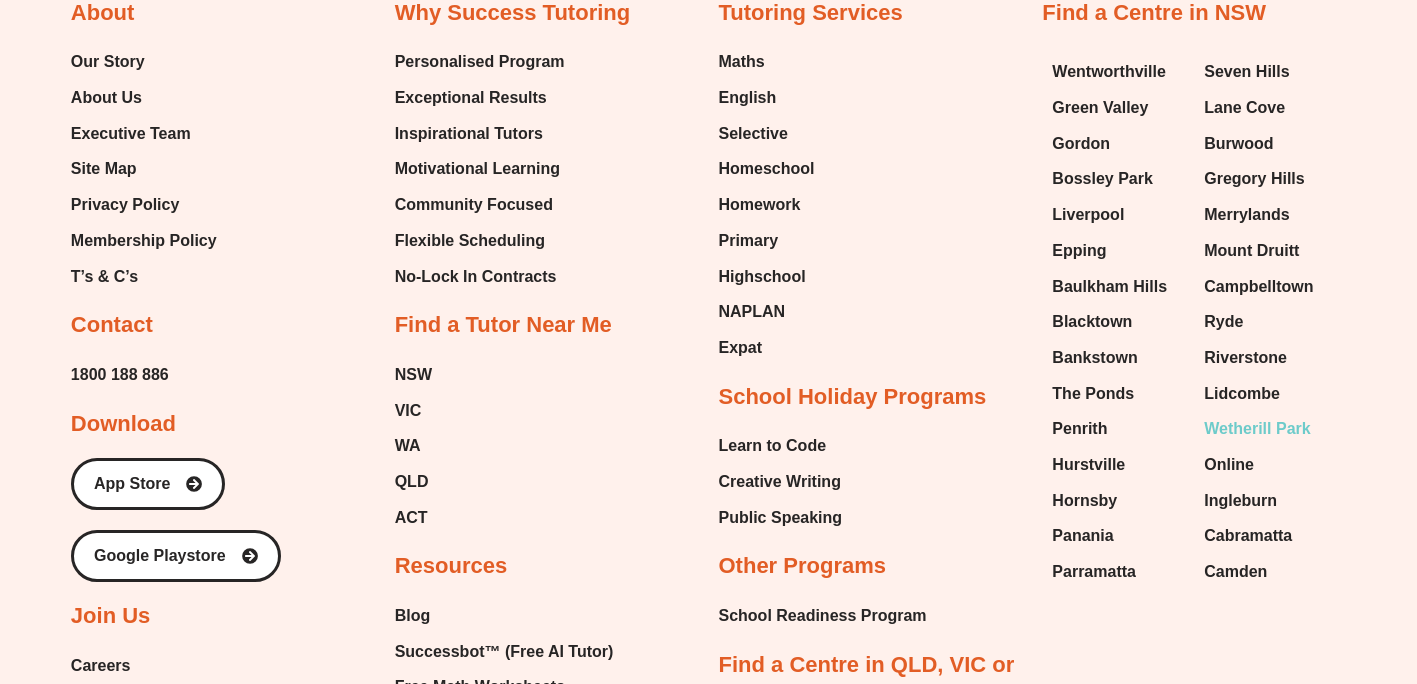 click on "Wetherill Park" at bounding box center (1257, 429) 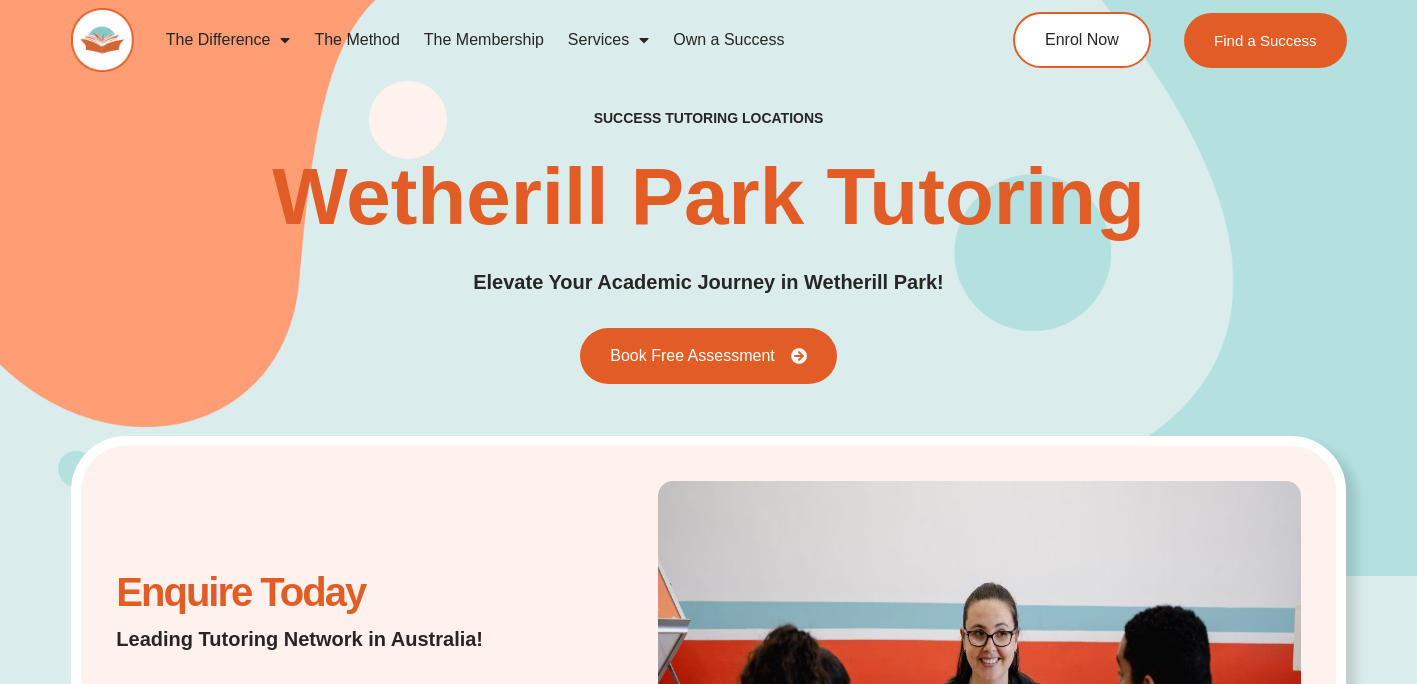 scroll, scrollTop: 0, scrollLeft: 0, axis: both 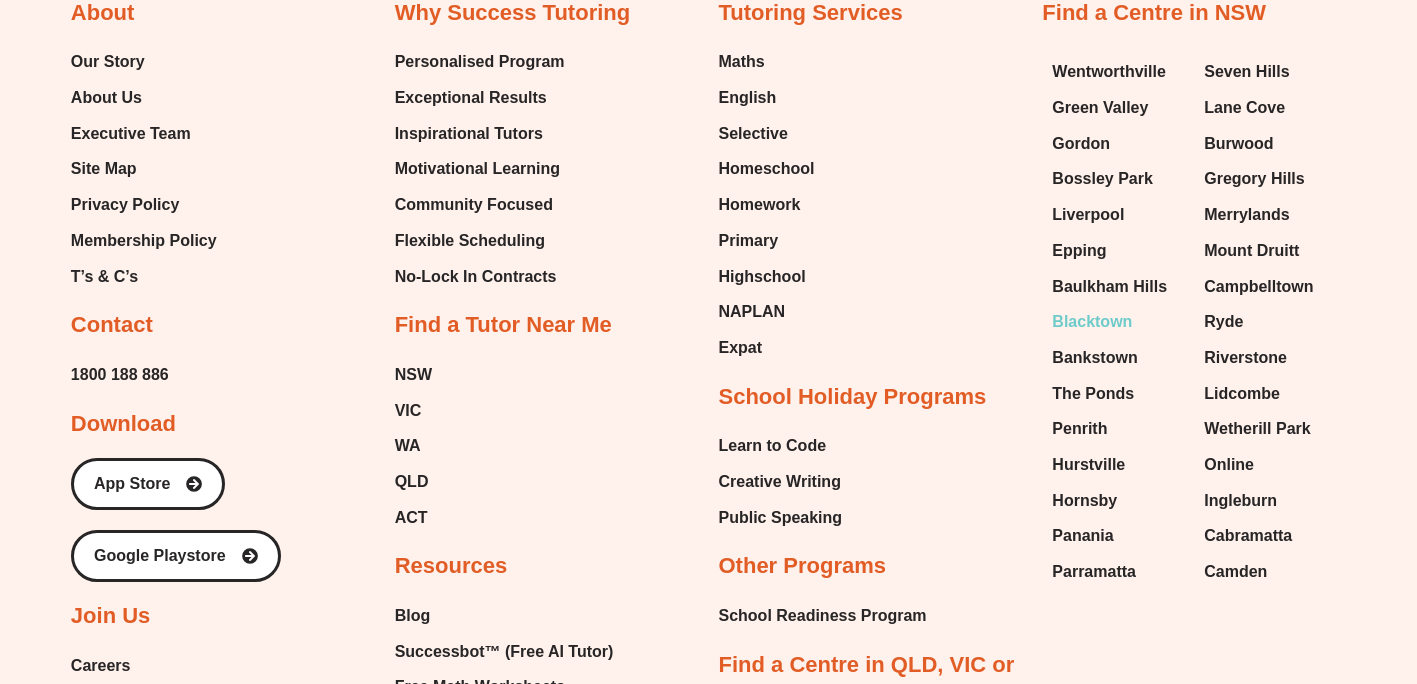 drag, startPoint x: 0, startPoint y: 0, endPoint x: 1083, endPoint y: 308, distance: 1125.9454 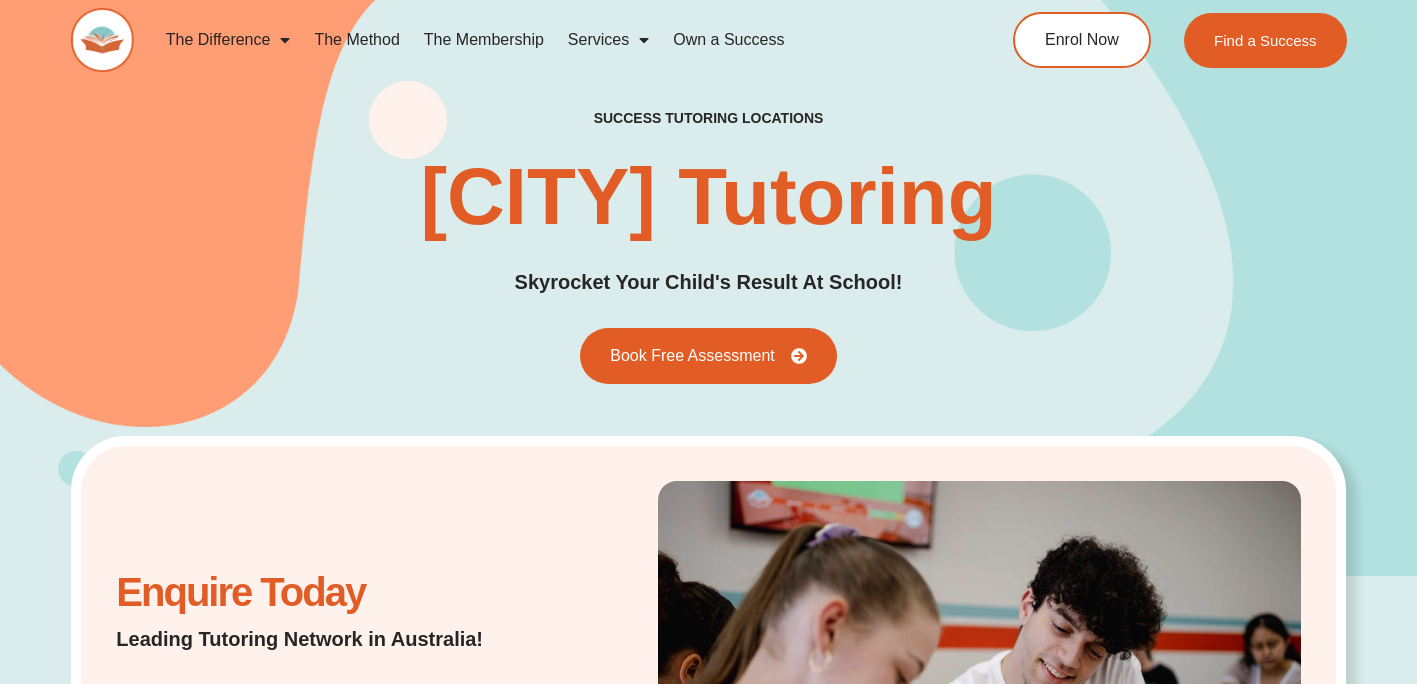 scroll, scrollTop: 0, scrollLeft: 0, axis: both 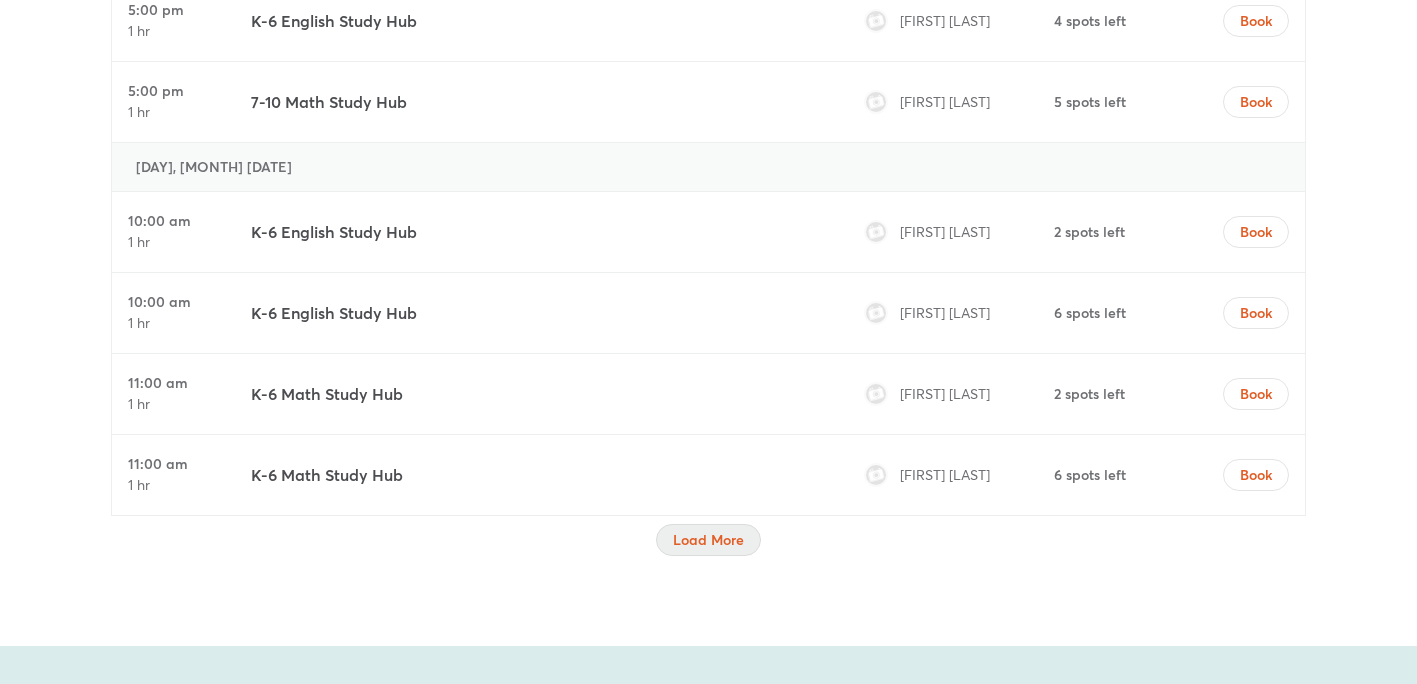 click on "Load More" at bounding box center [708, 540] 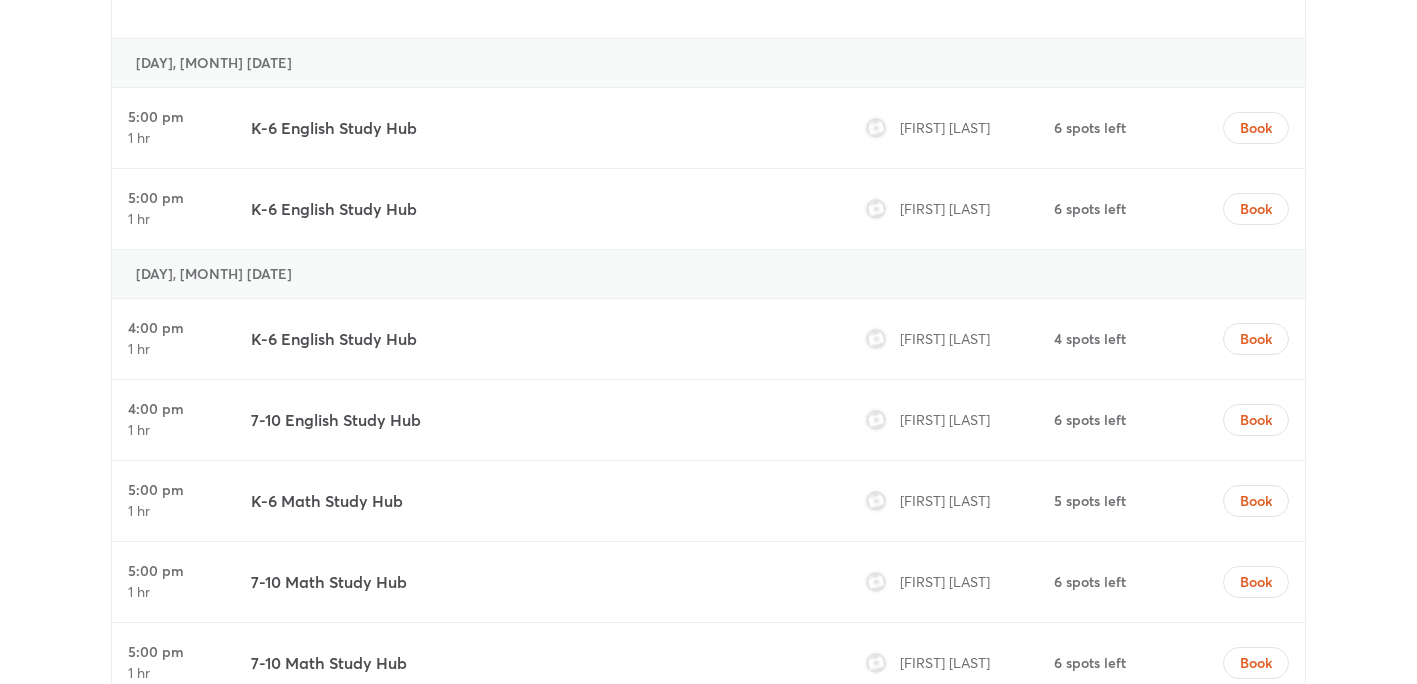 scroll, scrollTop: 2604, scrollLeft: 0, axis: vertical 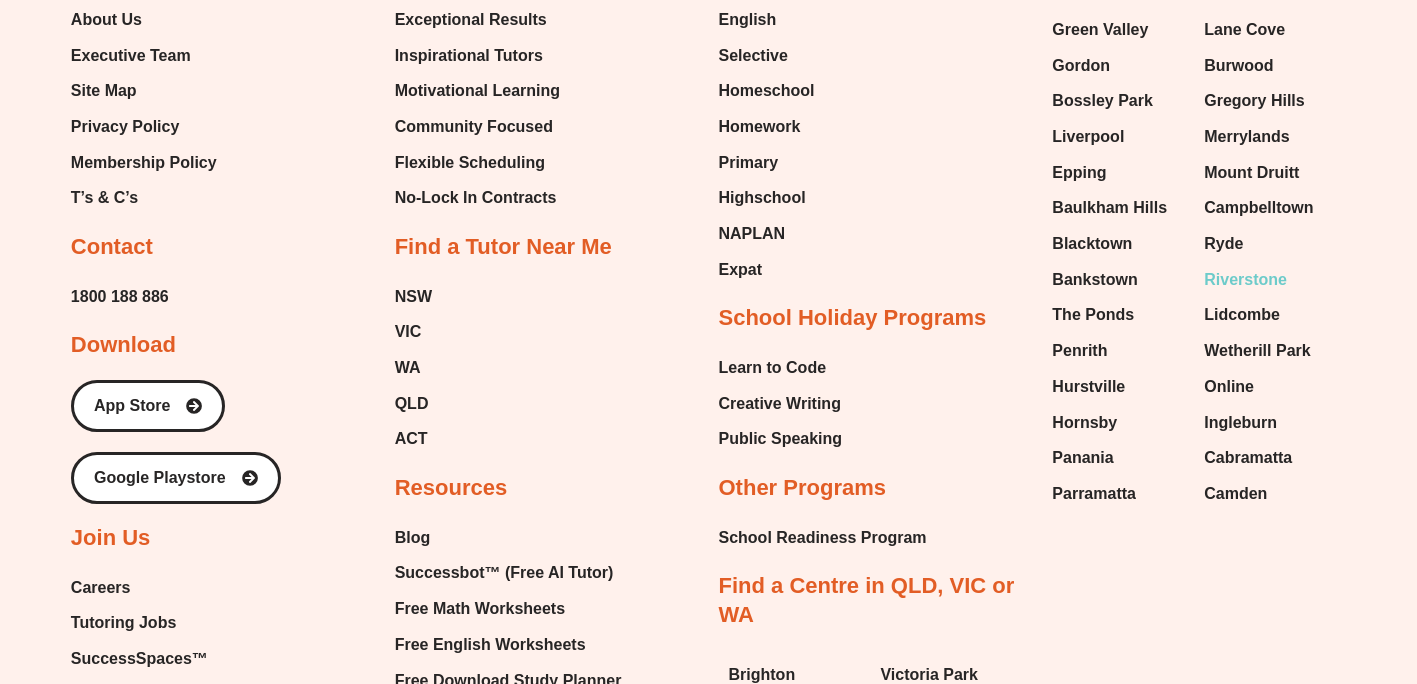 click on "Riverstone" at bounding box center [1245, 280] 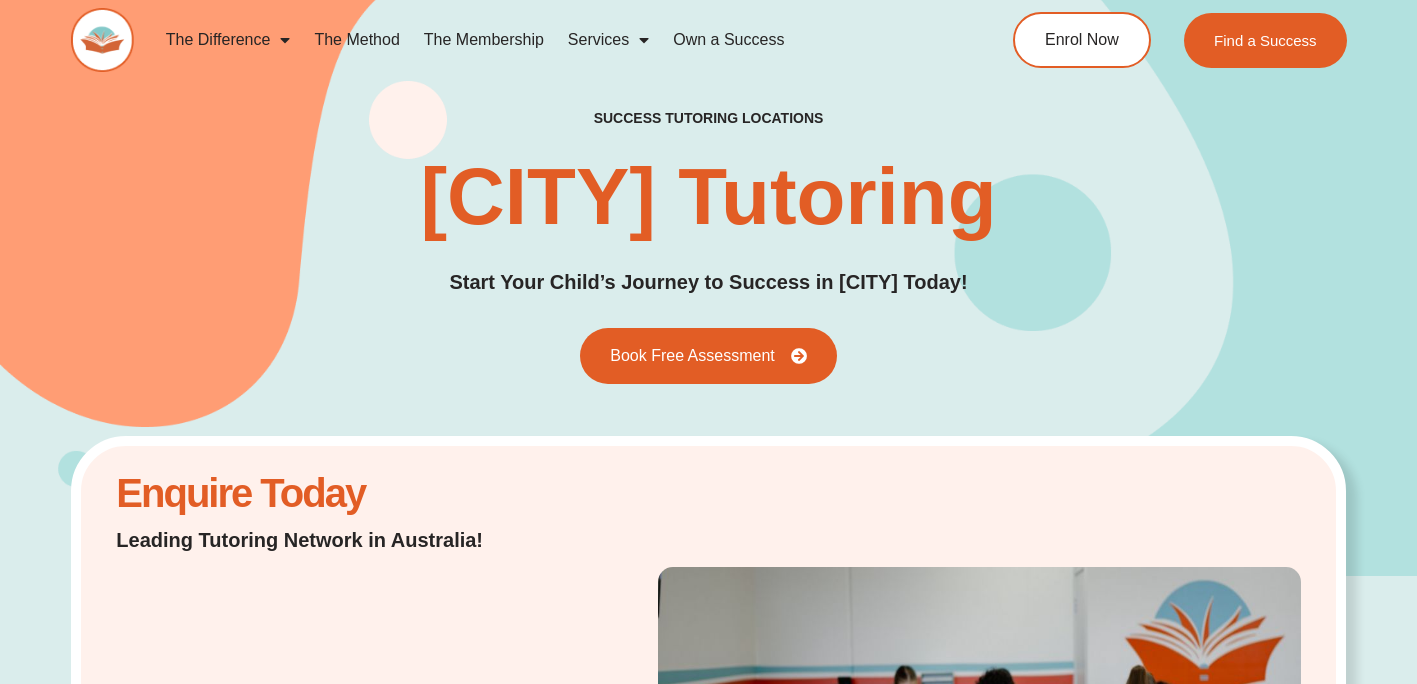 scroll, scrollTop: 0, scrollLeft: 0, axis: both 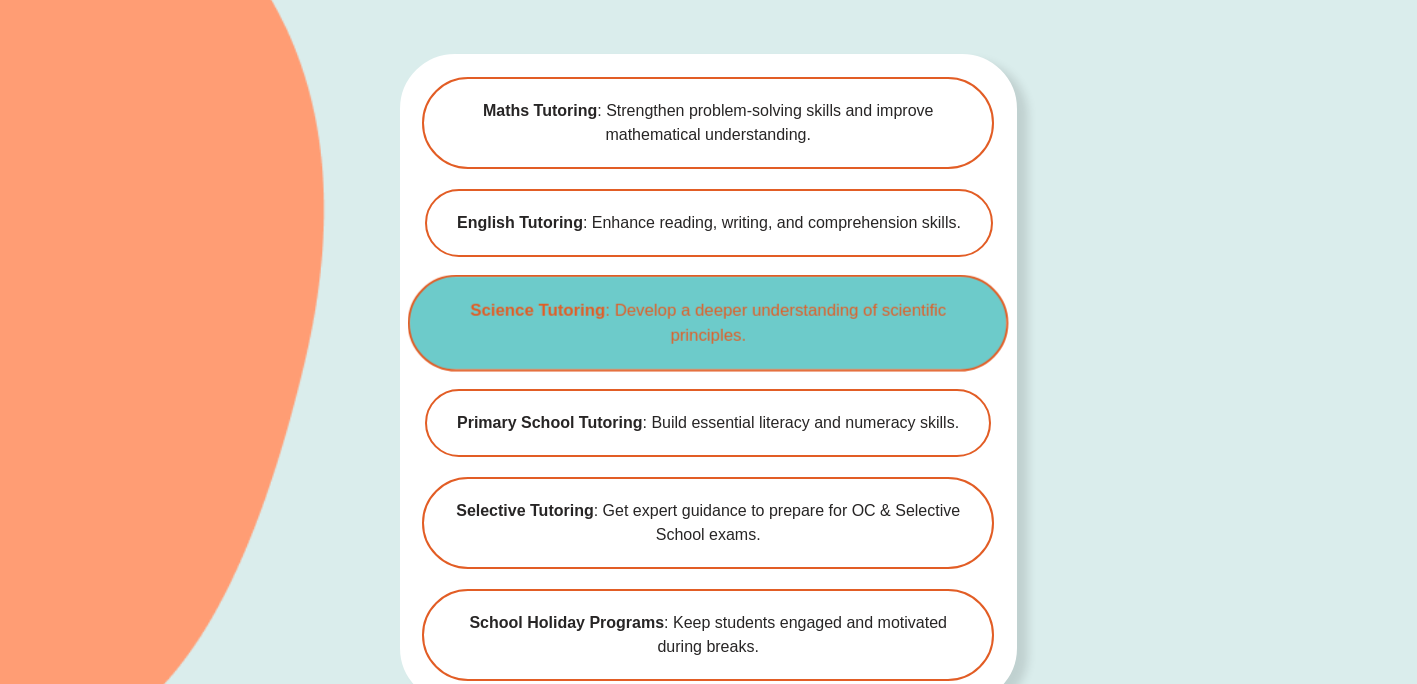 click on "Science Tutoring : Develop a deeper understanding of scientific principles." at bounding box center (709, 322) 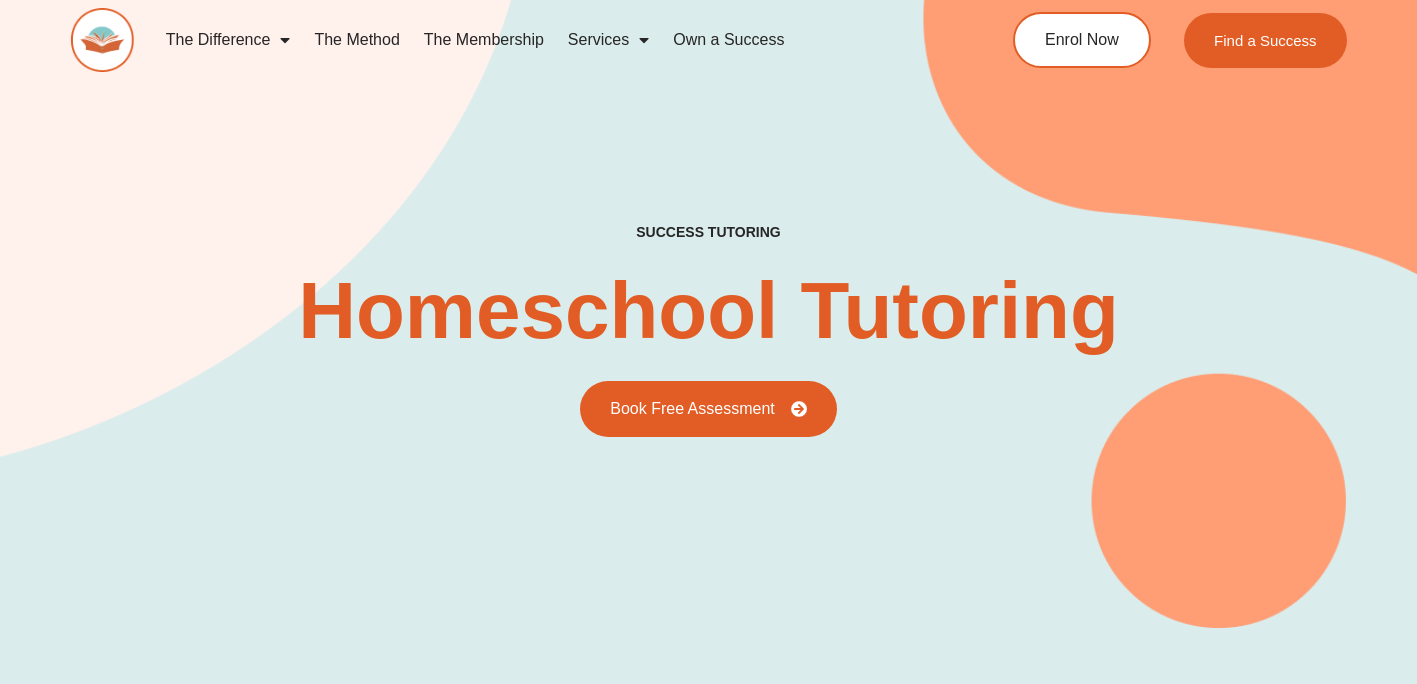 scroll, scrollTop: 0, scrollLeft: 0, axis: both 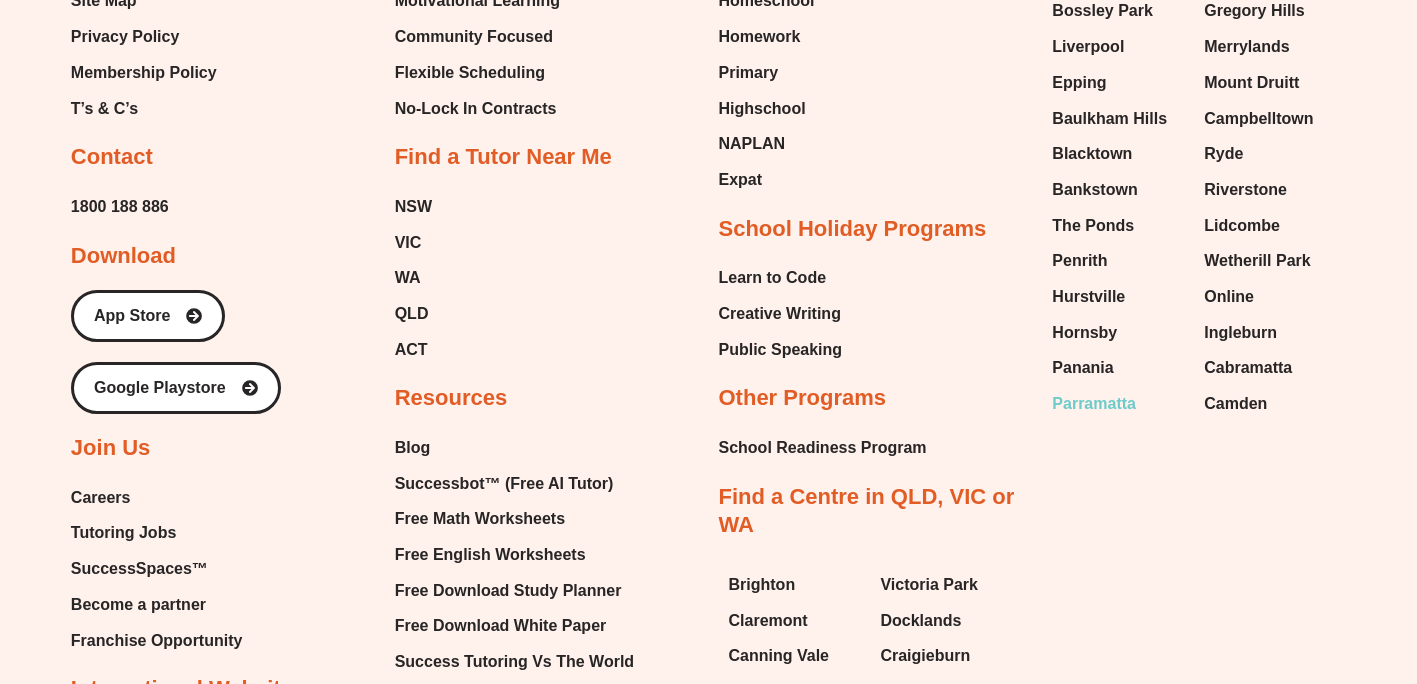 click on "Parramatta" at bounding box center (1094, 404) 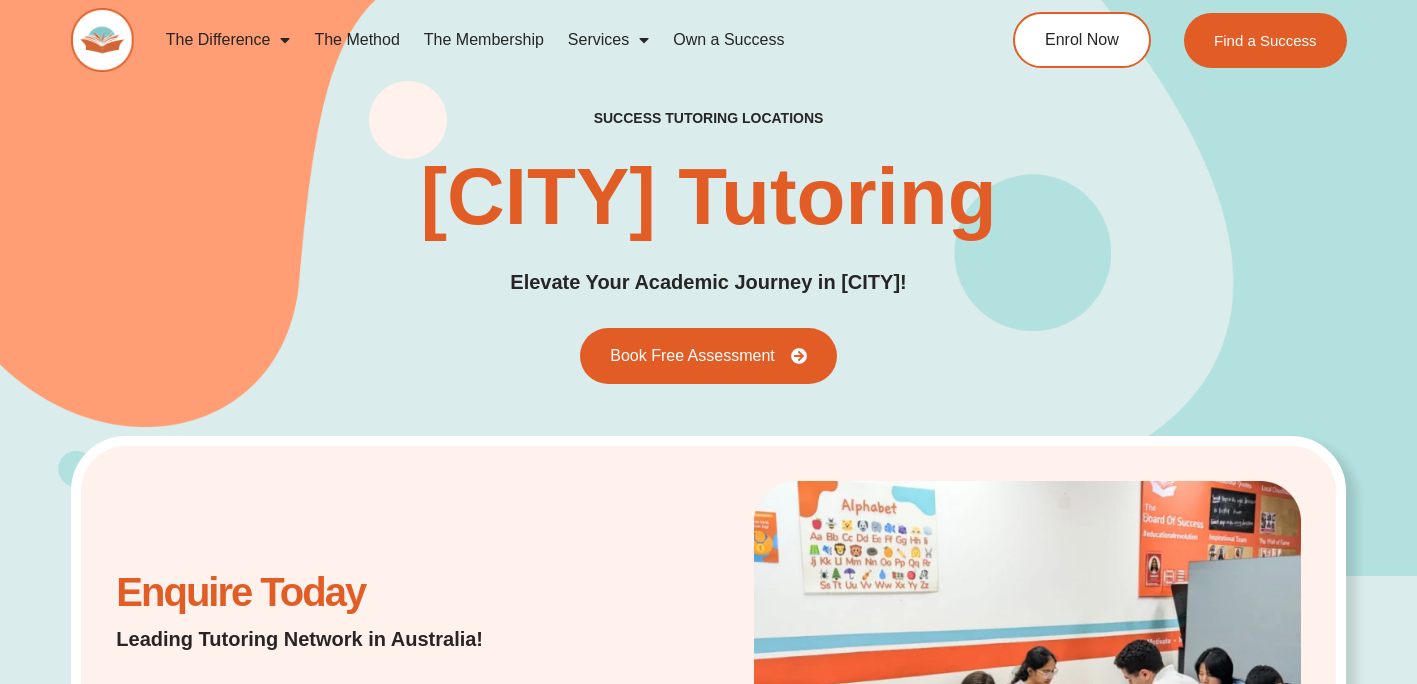 scroll, scrollTop: 0, scrollLeft: 0, axis: both 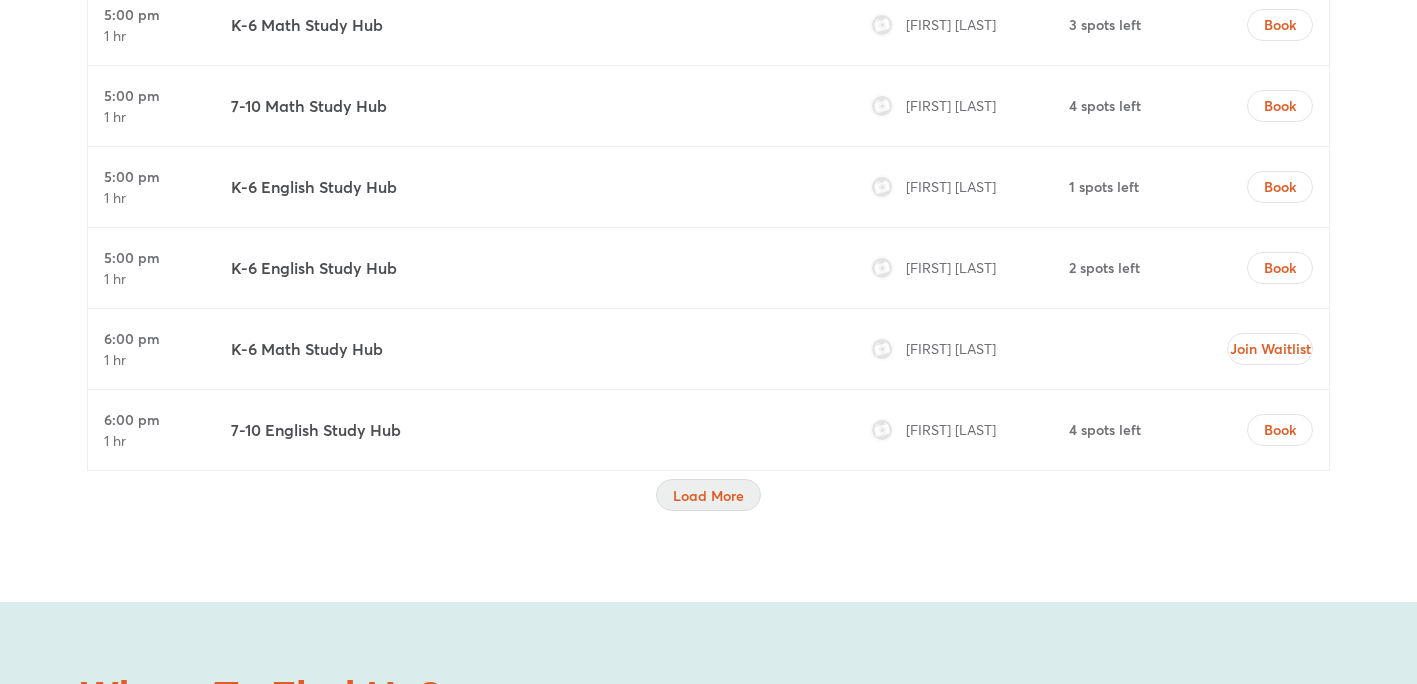 click on "Load More" at bounding box center [708, 496] 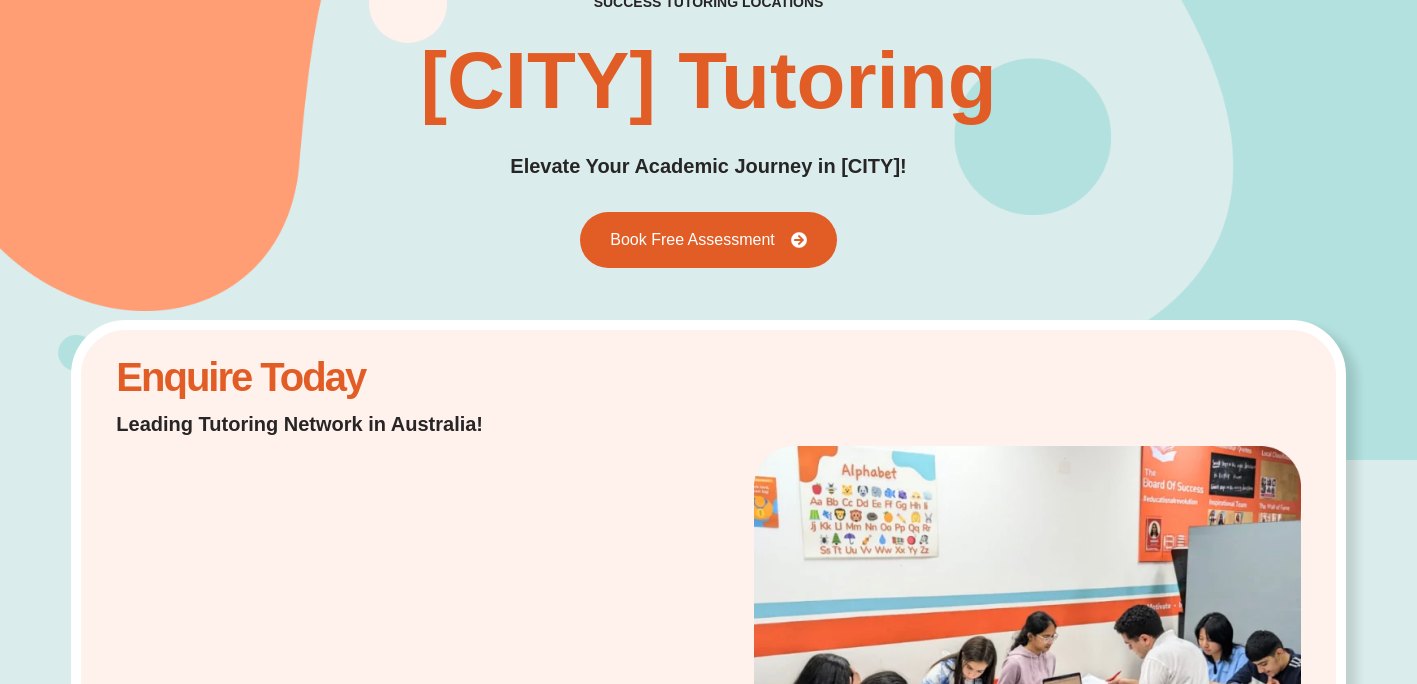 scroll, scrollTop: 0, scrollLeft: 0, axis: both 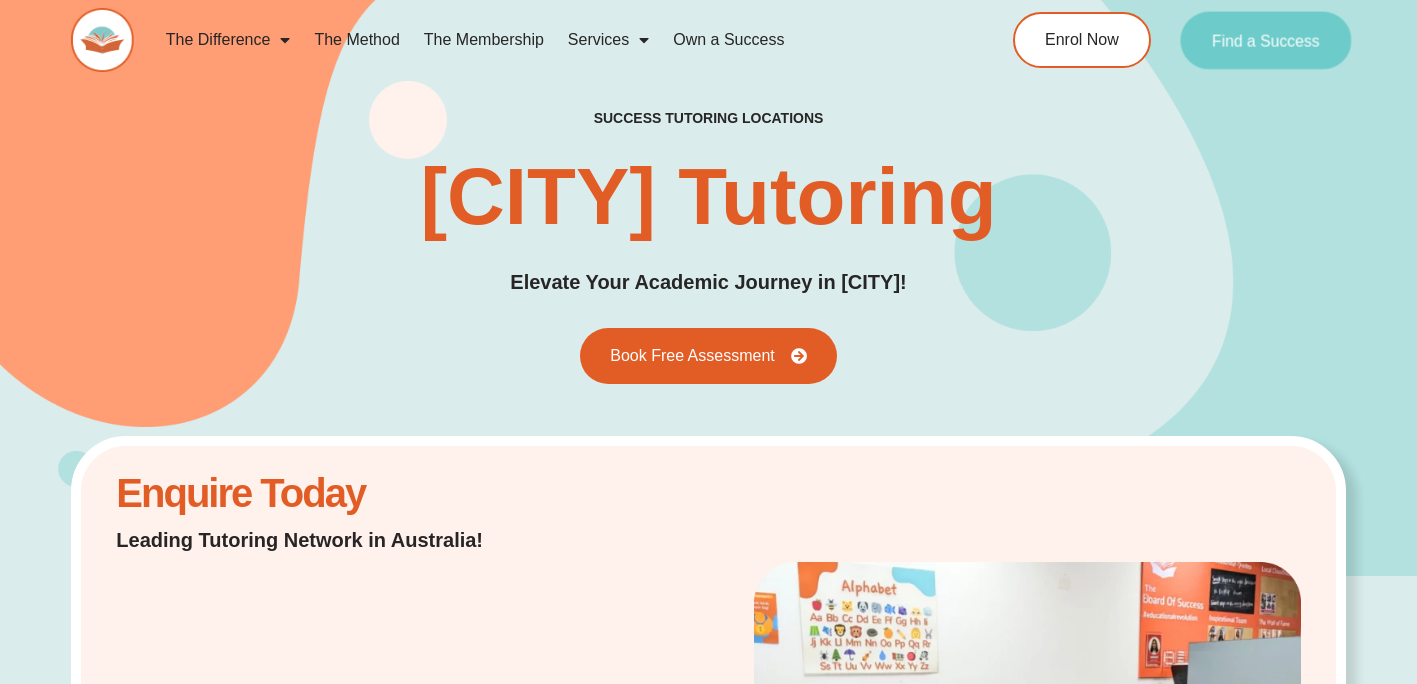 click on "Find a Success" 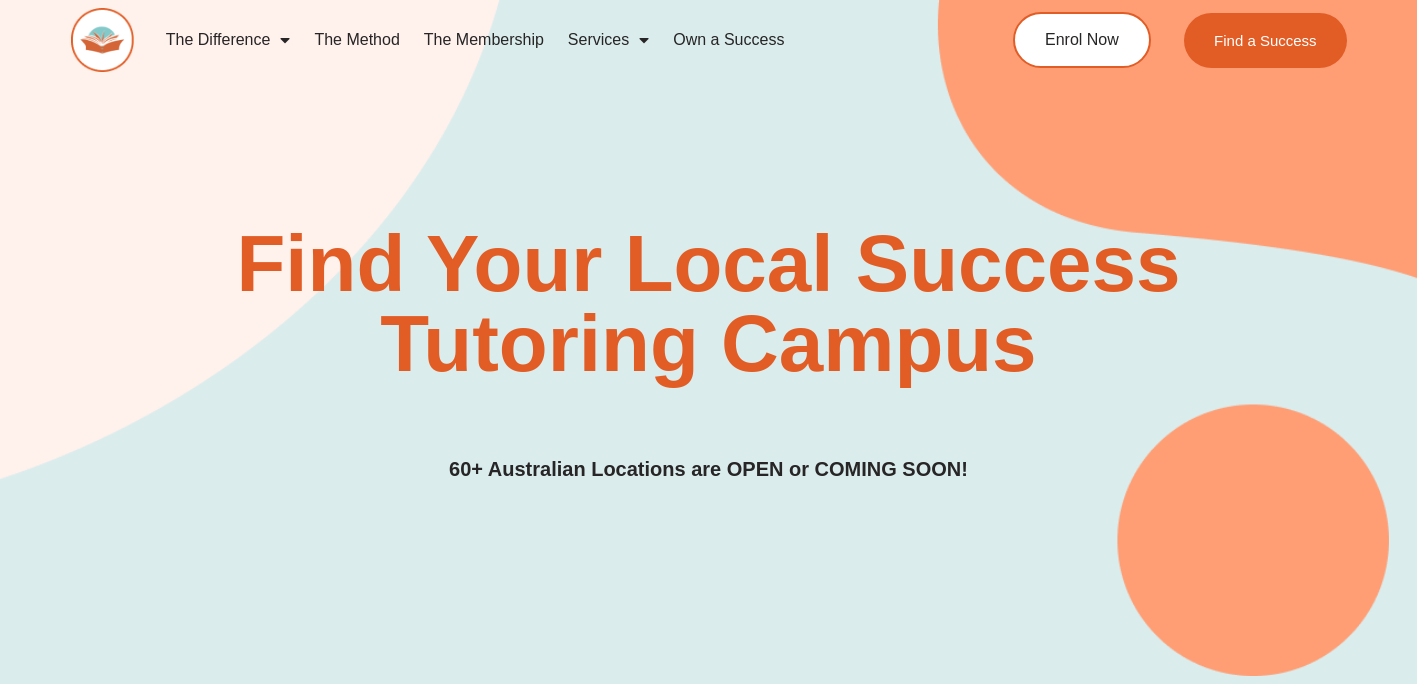 scroll, scrollTop: 0, scrollLeft: 0, axis: both 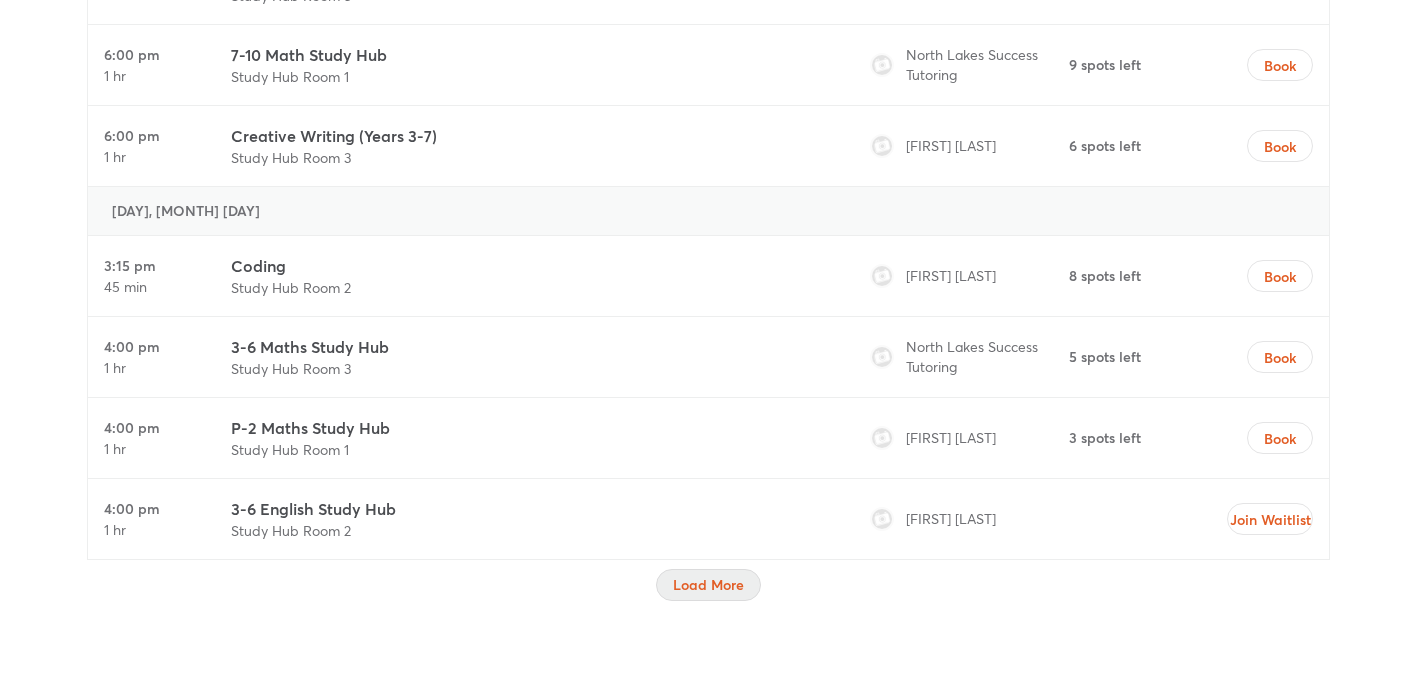 click on "Load More" at bounding box center [708, 585] 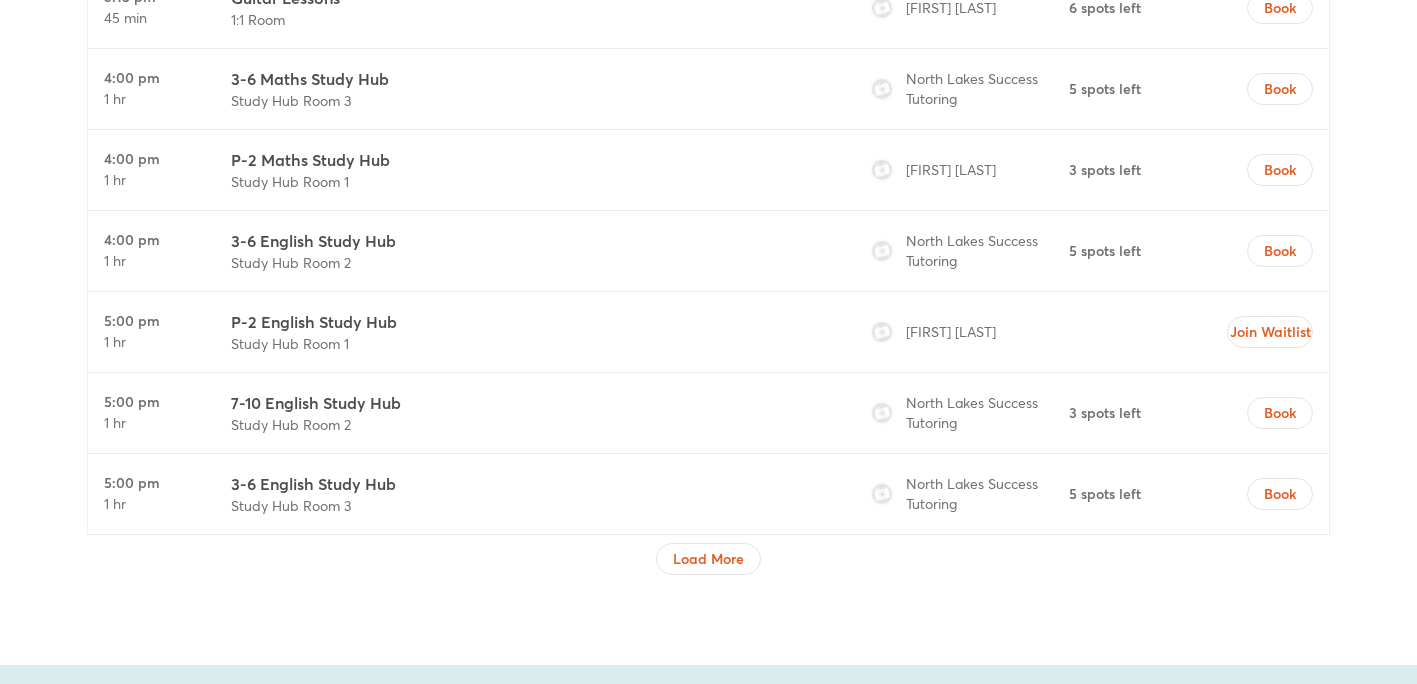 scroll, scrollTop: 8298, scrollLeft: 0, axis: vertical 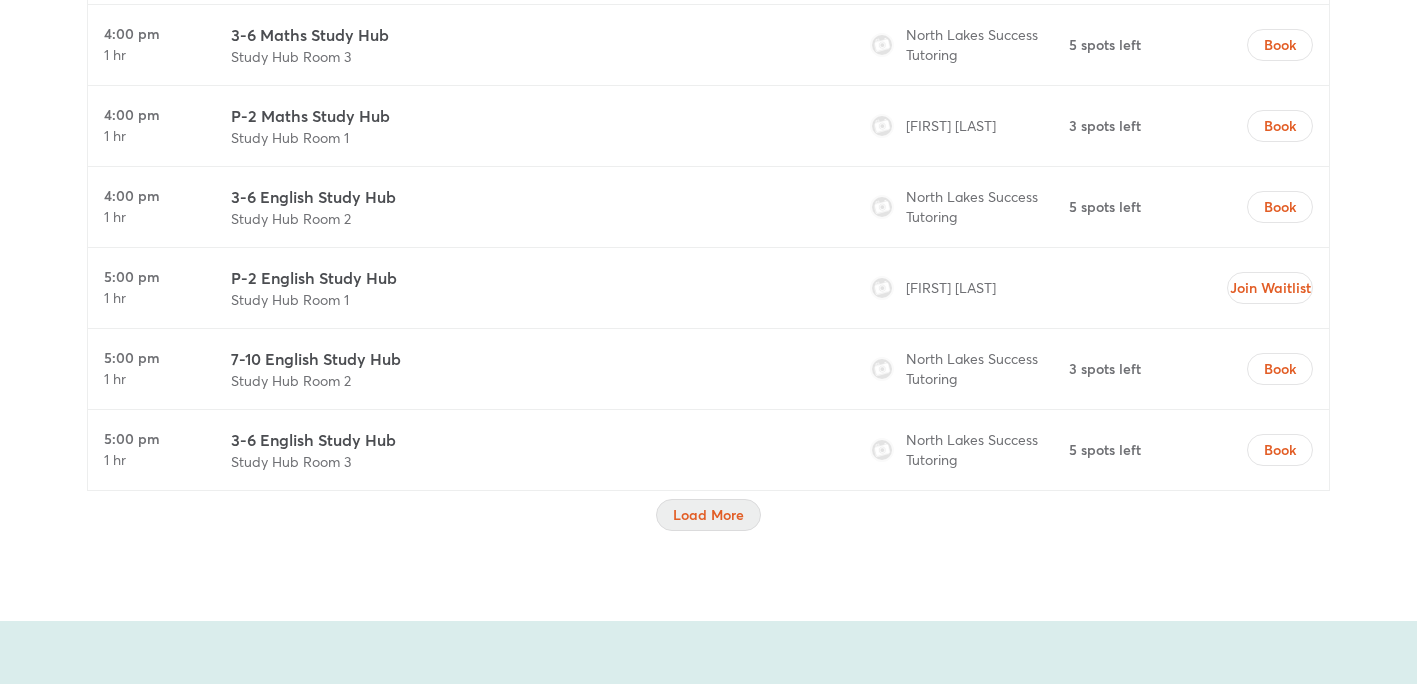 click on "Load More" at bounding box center (708, 515) 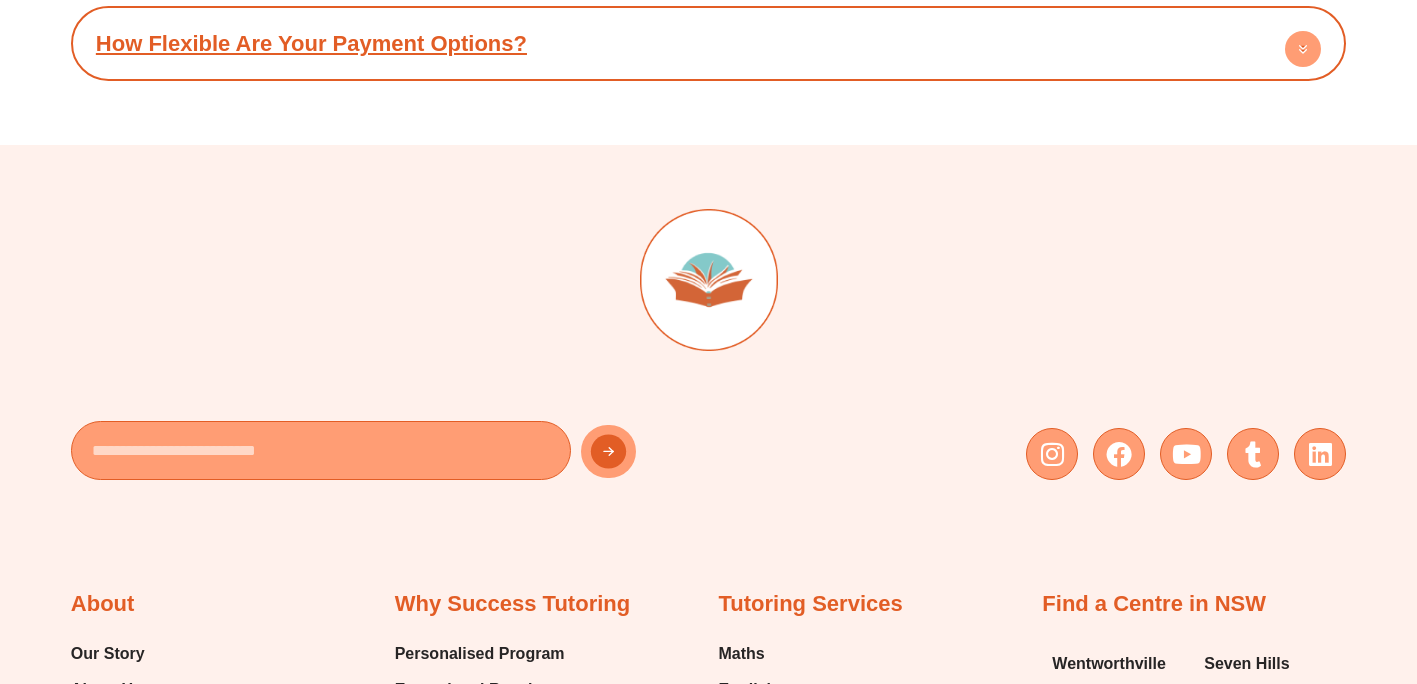 scroll, scrollTop: 13971, scrollLeft: 0, axis: vertical 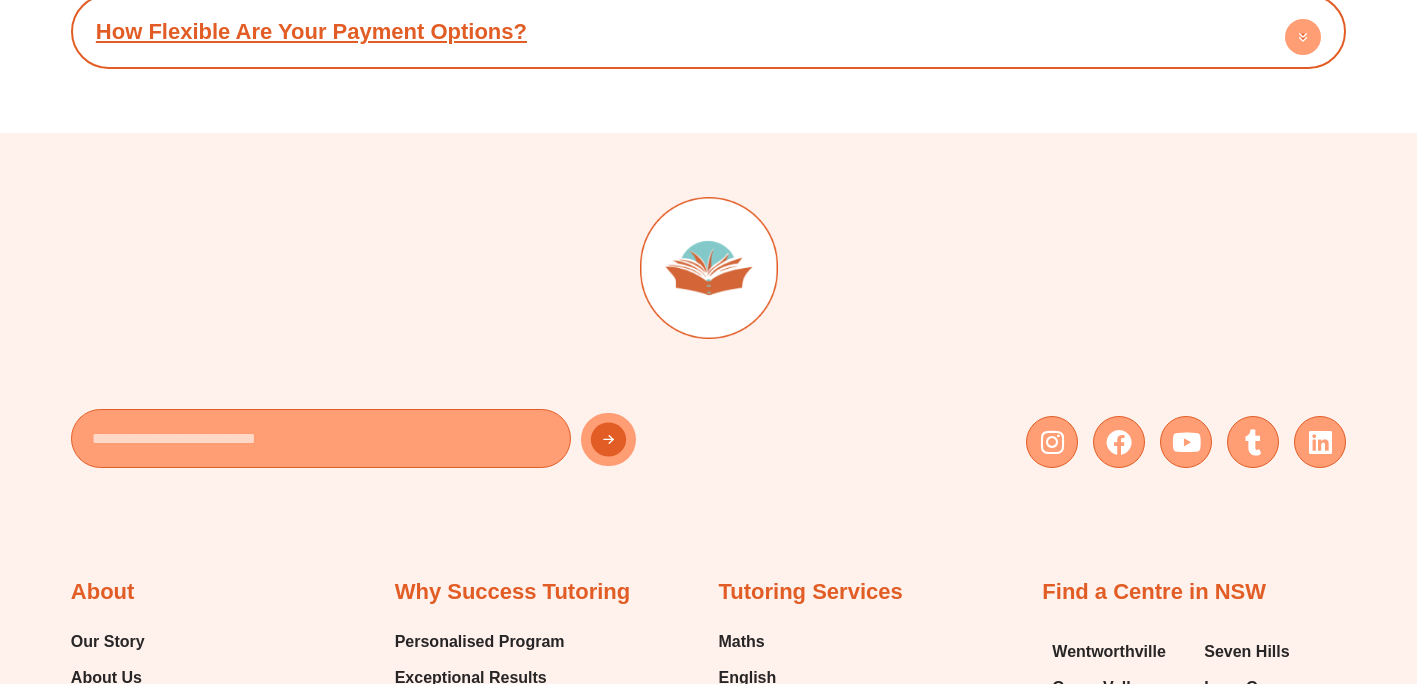 click 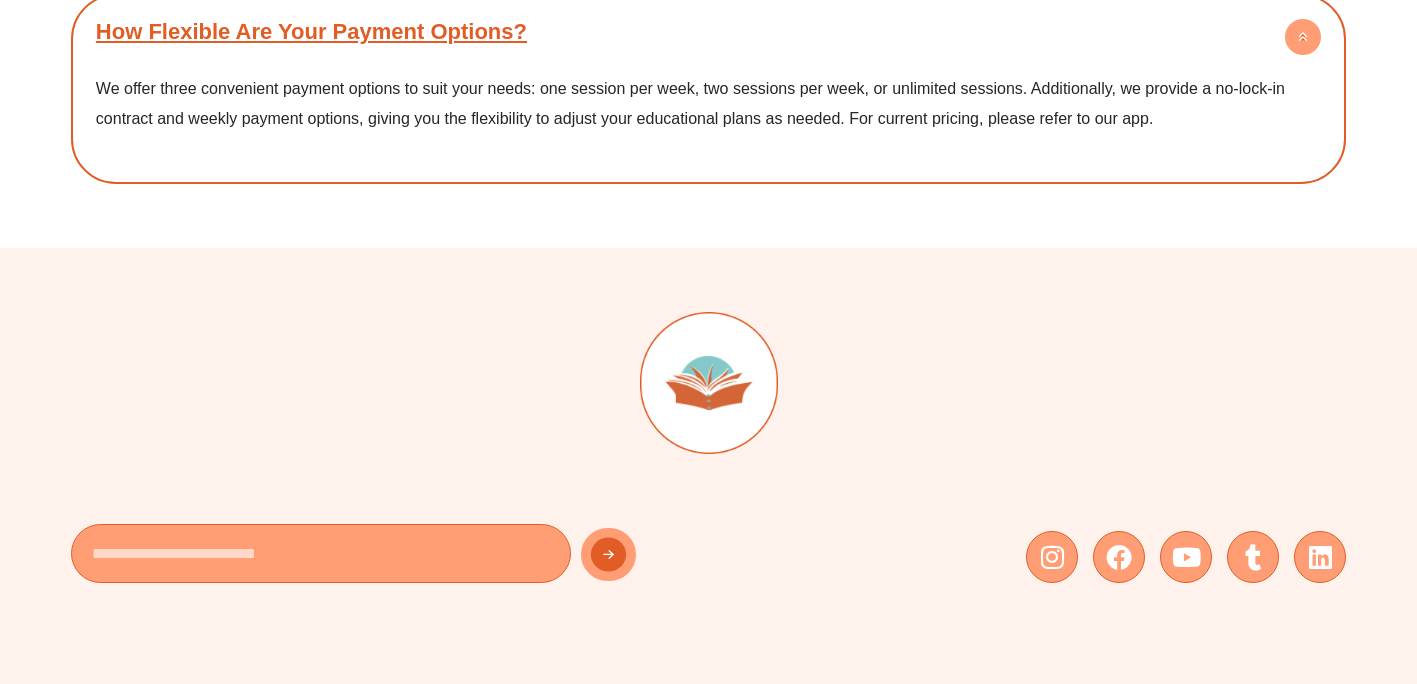 click on "FAQS
What Sets Success Tutoring North Lakes Apart?
Our unique blend of inspirational teaching, community integration, and adaptable scheduling makes us the go-to educational hub in North Lakes QLD. We offer a holistic educational experience that goes beyond the classroom.
How is the Academic Level Determined?
We employ a comprehensive initial assessment to identify each student’s academic strengths and areas for growth. This enables us to formulate a learning plan that is not only aligned with the Australia Curriculum but also tailored to individual needs." at bounding box center (708, -298) 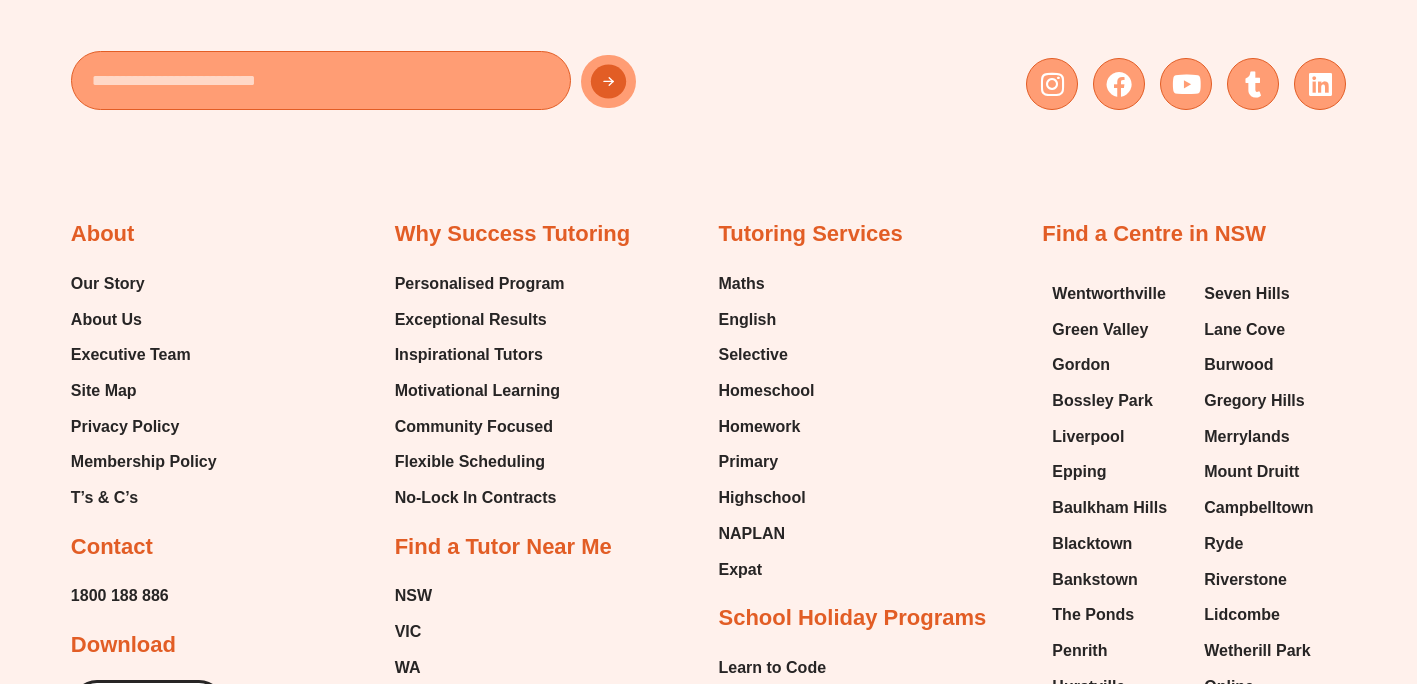 scroll, scrollTop: 14379, scrollLeft: 0, axis: vertical 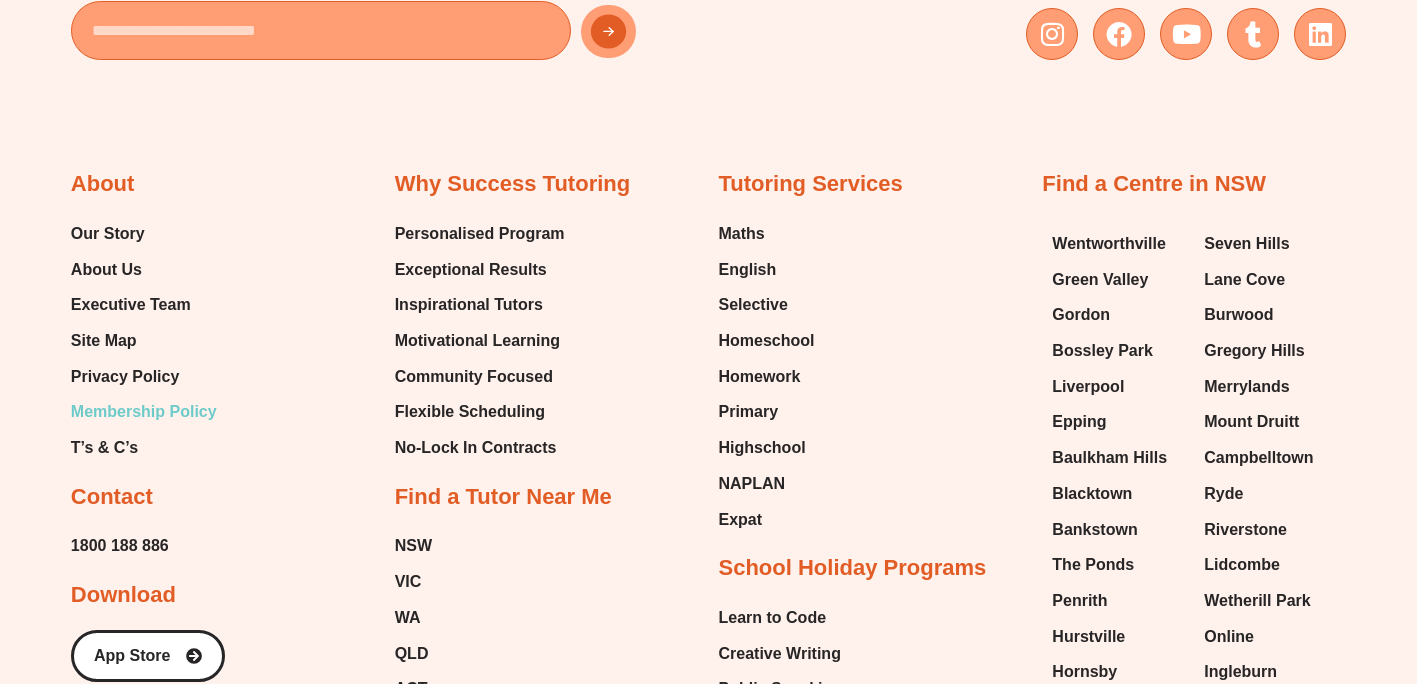 click on "Membership Policy" at bounding box center [144, 412] 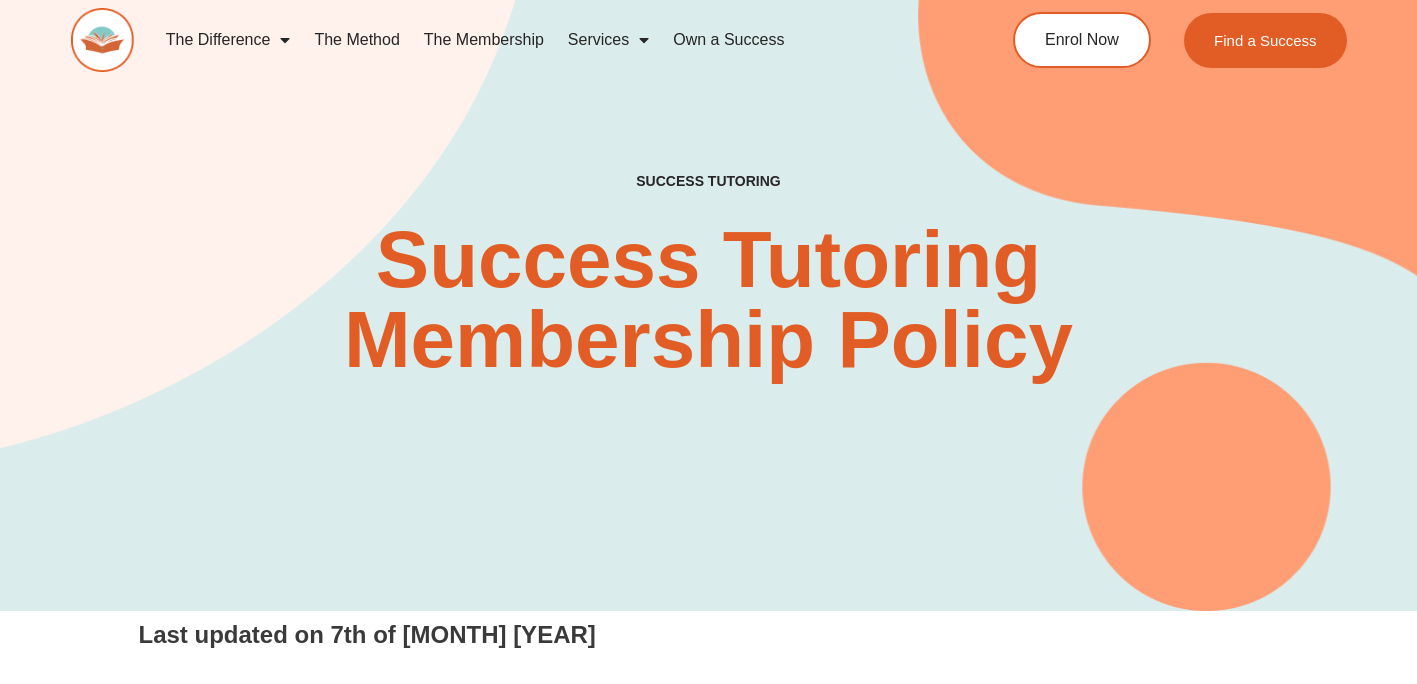 scroll, scrollTop: 0, scrollLeft: 0, axis: both 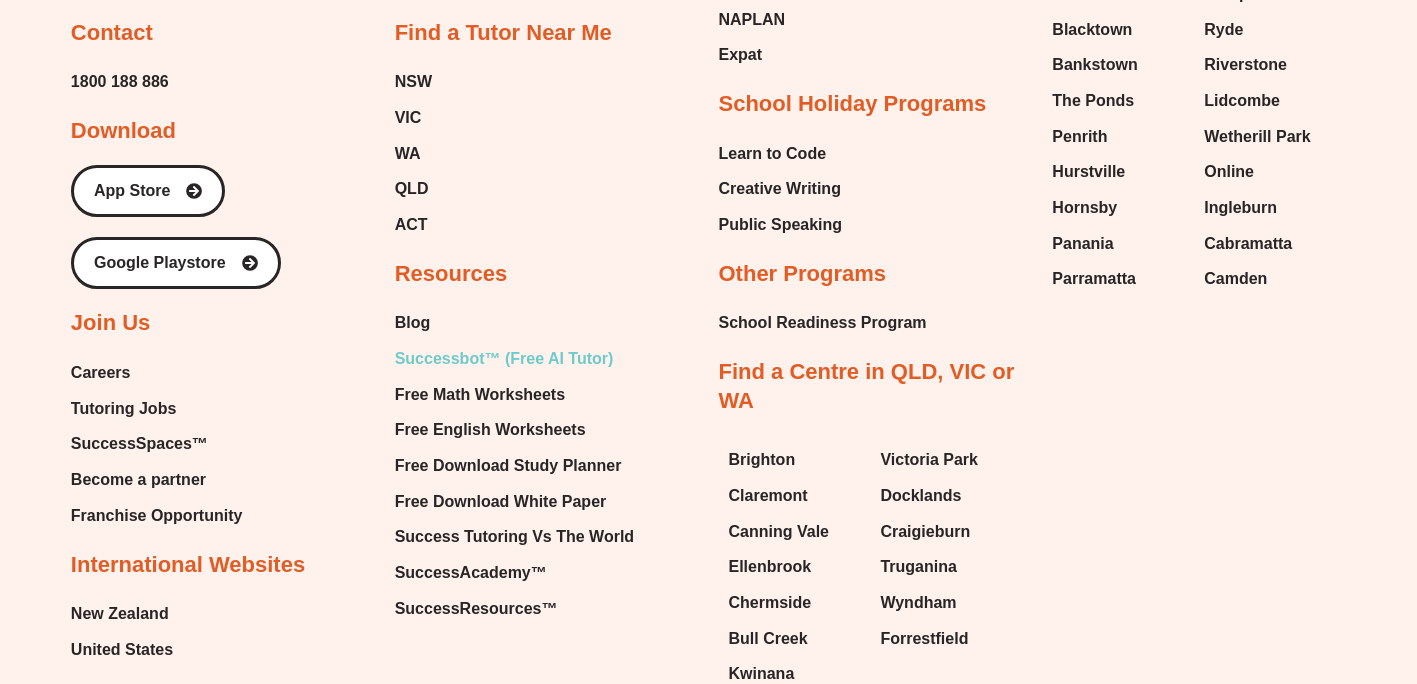 click on "Successbot™ (Free AI Tutor)" at bounding box center (504, 359) 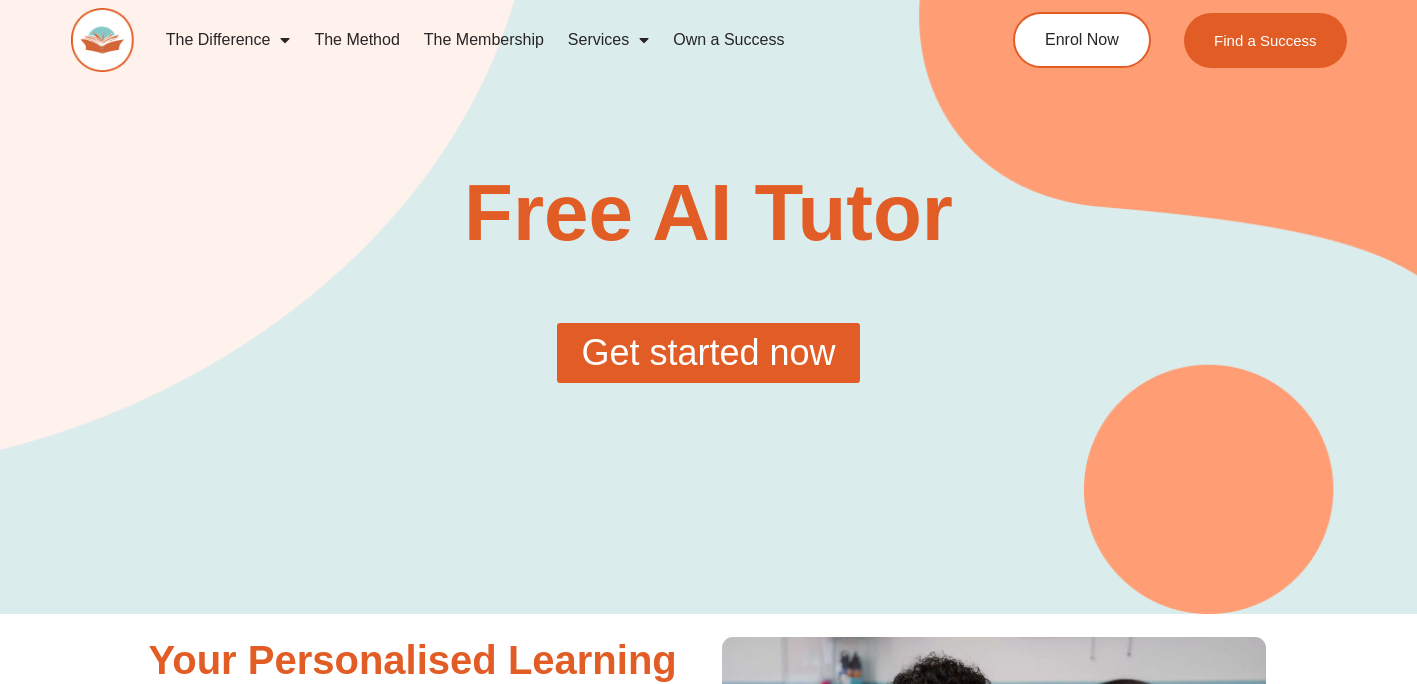 scroll, scrollTop: 0, scrollLeft: 0, axis: both 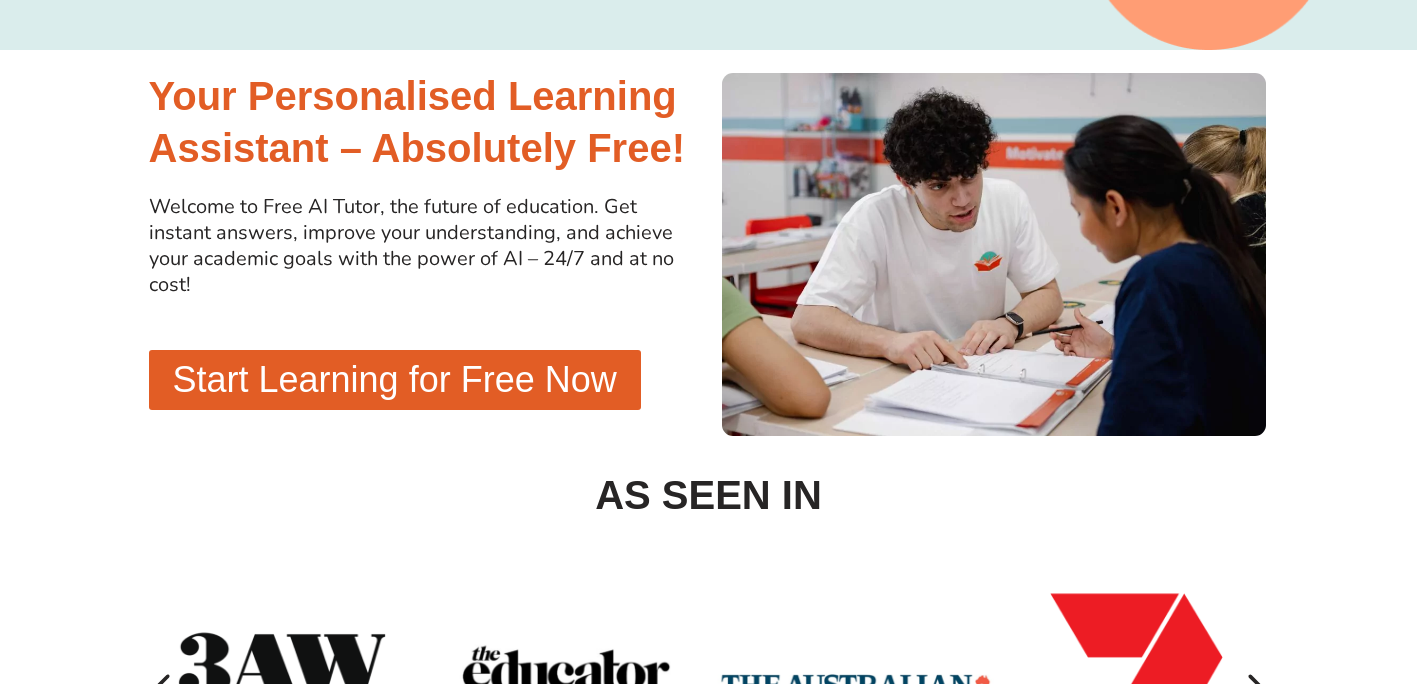click on "Start Learning for Free Now" at bounding box center [395, 380] 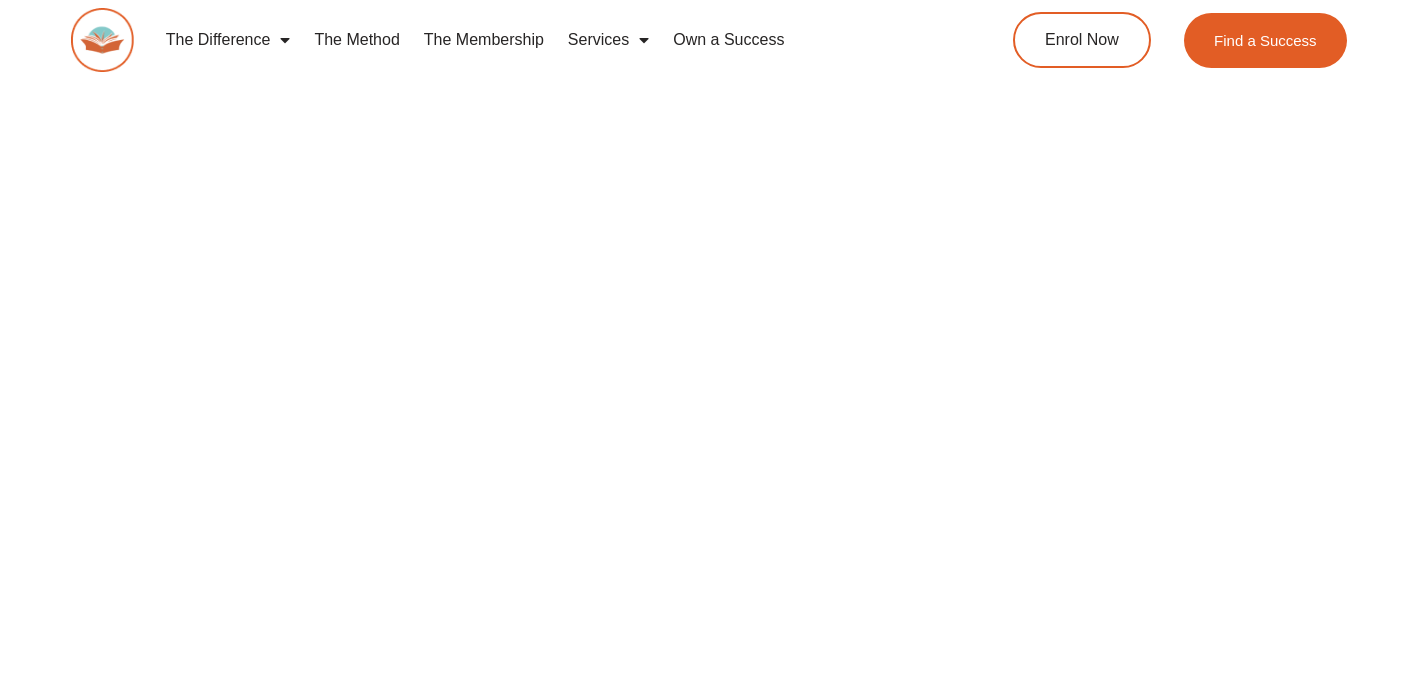 scroll, scrollTop: 0, scrollLeft: 0, axis: both 